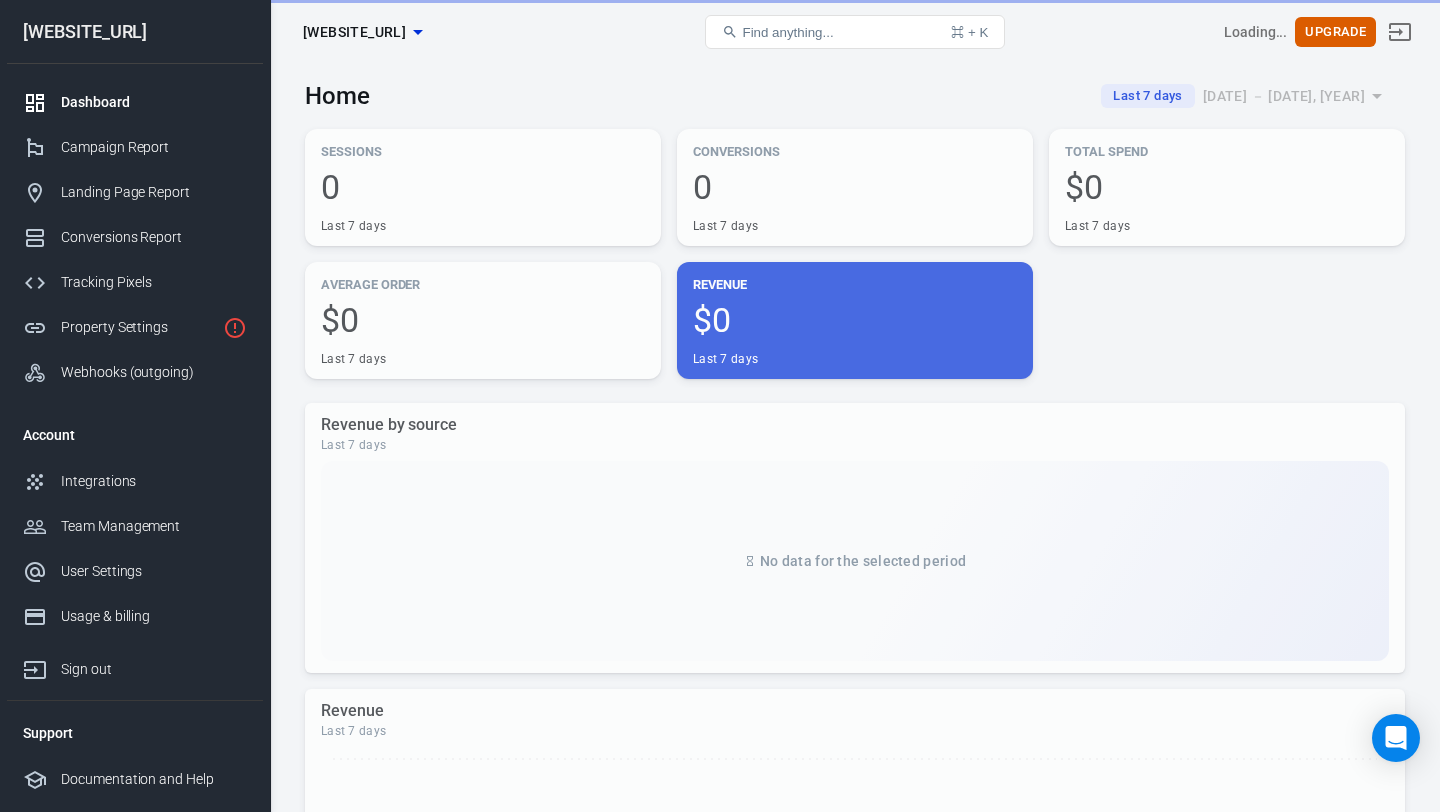 scroll, scrollTop: 0, scrollLeft: 0, axis: both 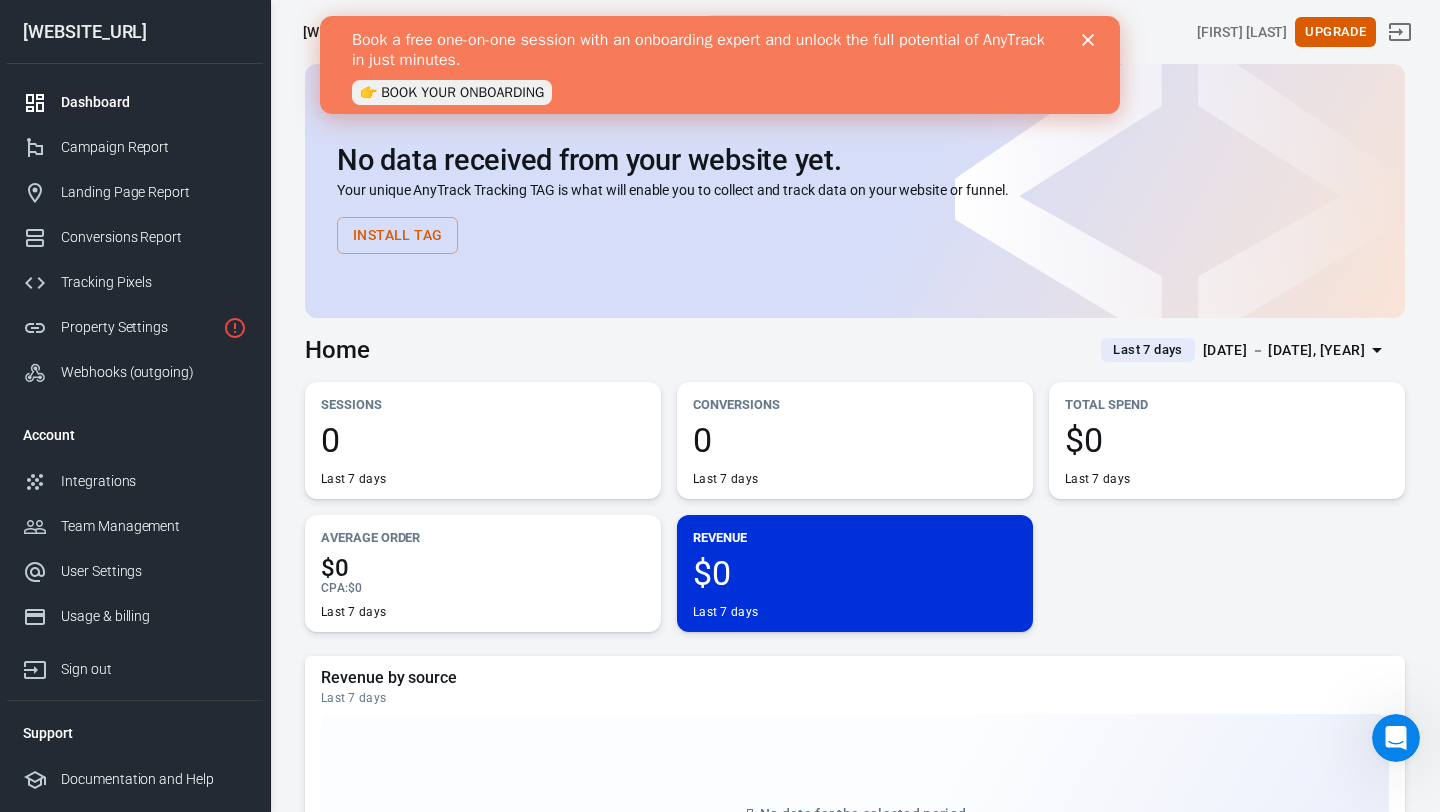click on "👉 BOOK YOUR ONBOARDING" at bounding box center [452, 92] 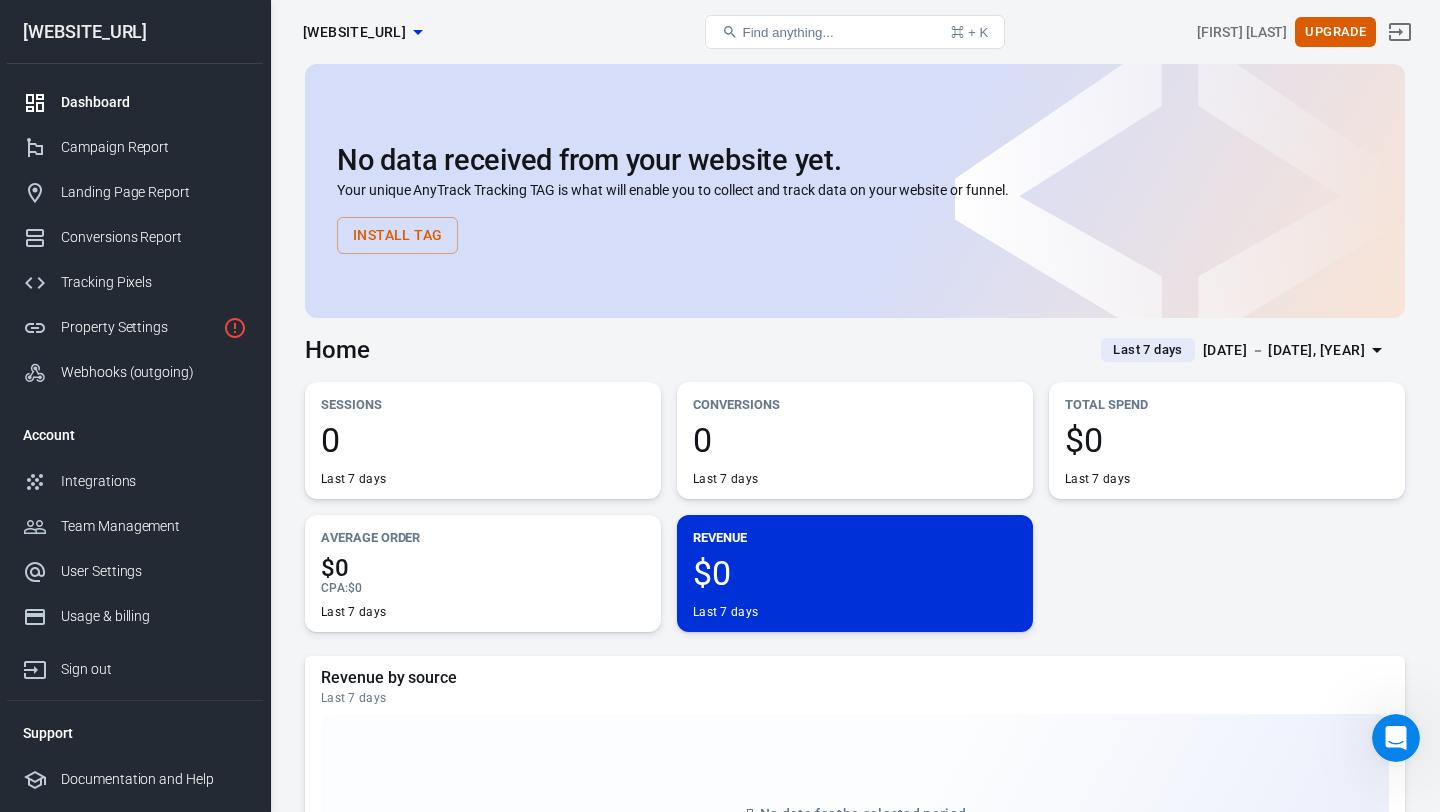 click on "Dashboard" at bounding box center (154, 102) 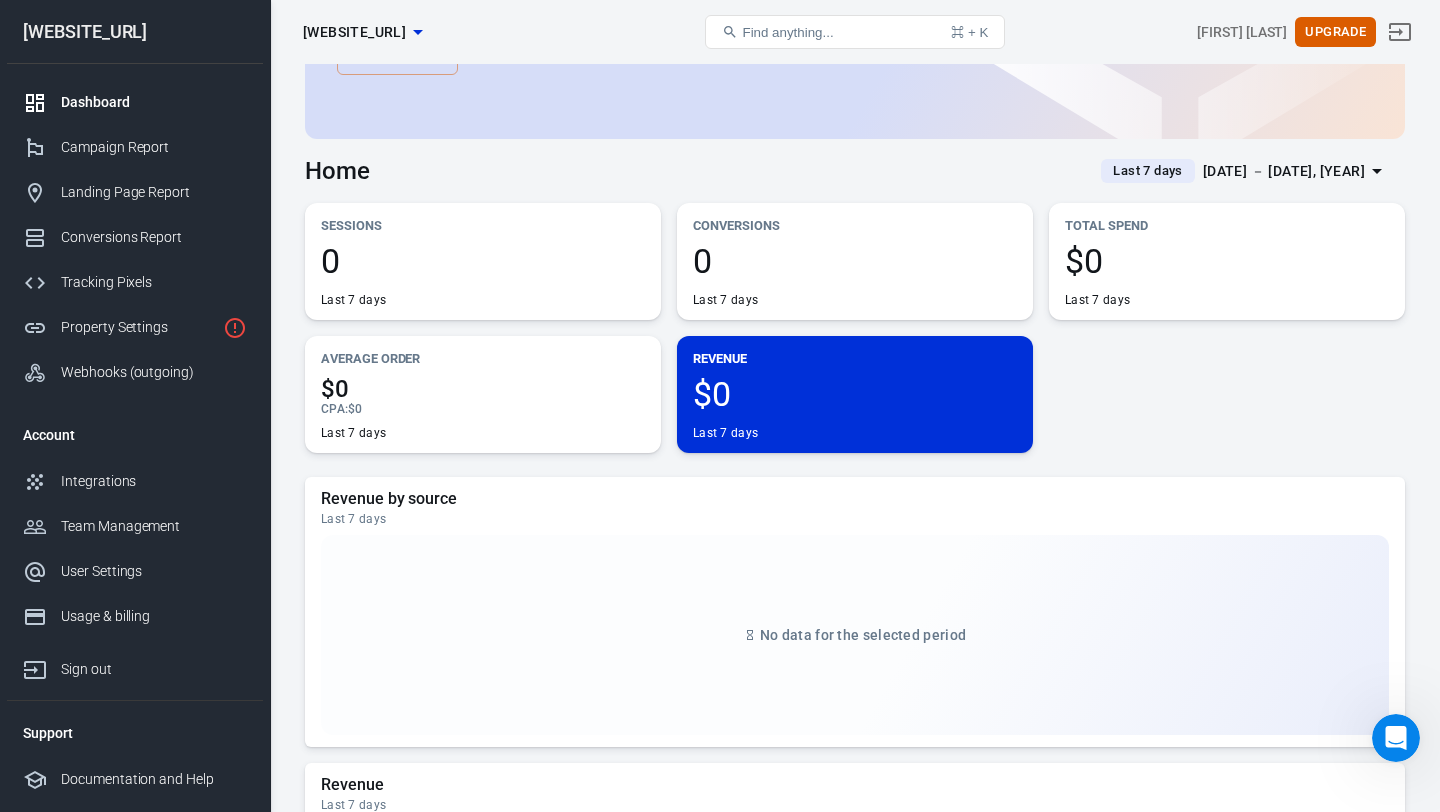 scroll, scrollTop: 0, scrollLeft: 0, axis: both 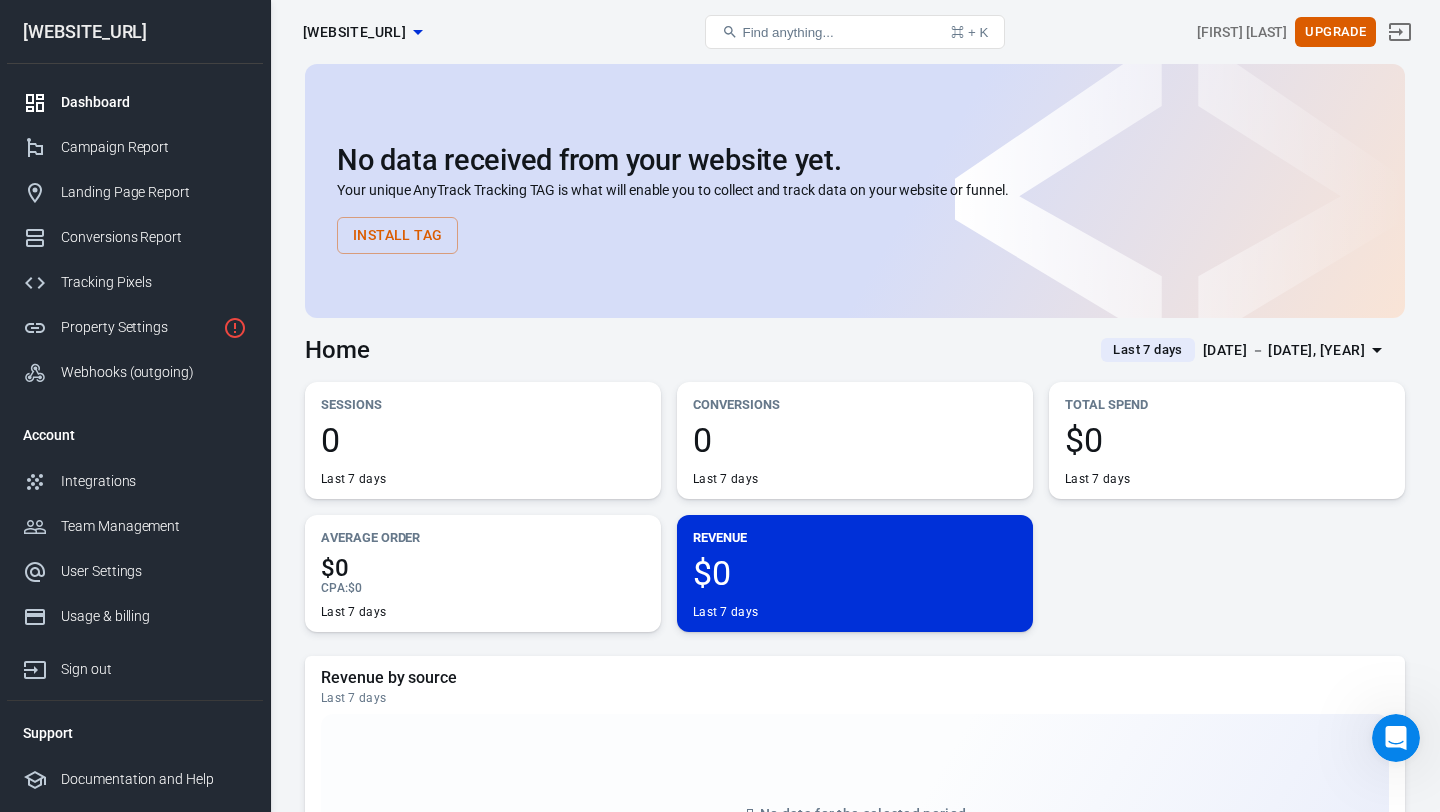 click on "Install Tag" at bounding box center [397, 235] 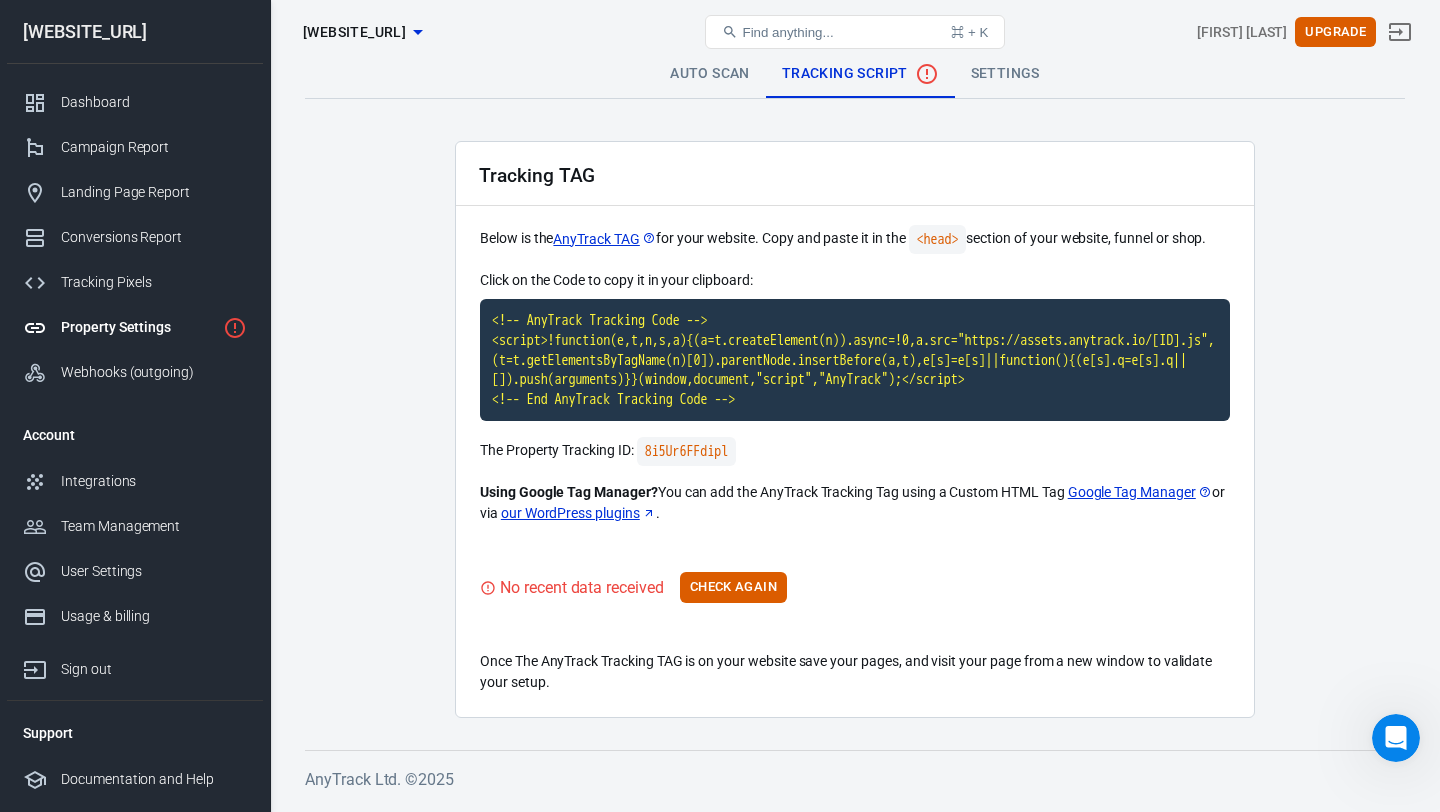scroll, scrollTop: 12, scrollLeft: 0, axis: vertical 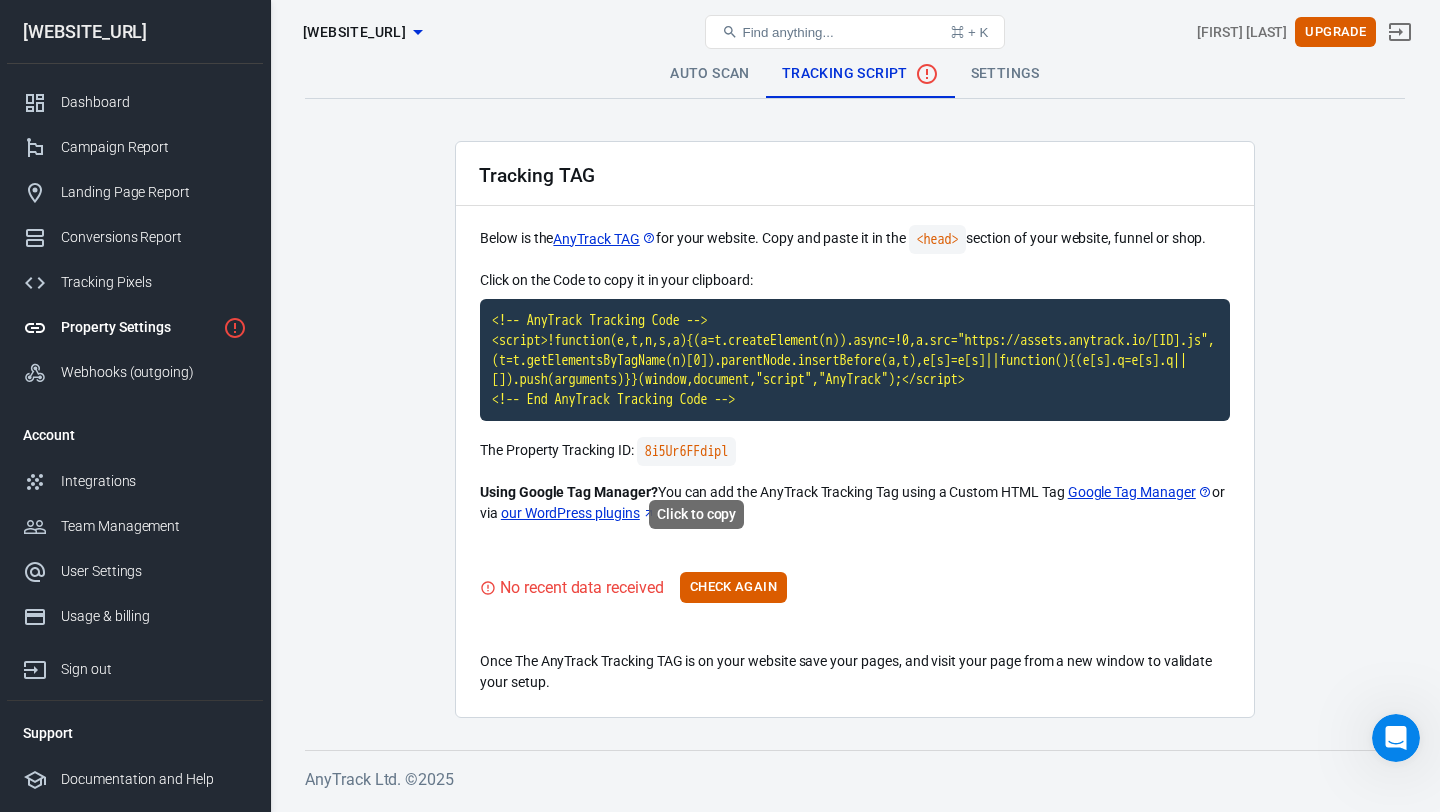 click on "8i5Ur6FFdipl" at bounding box center (686, 451) 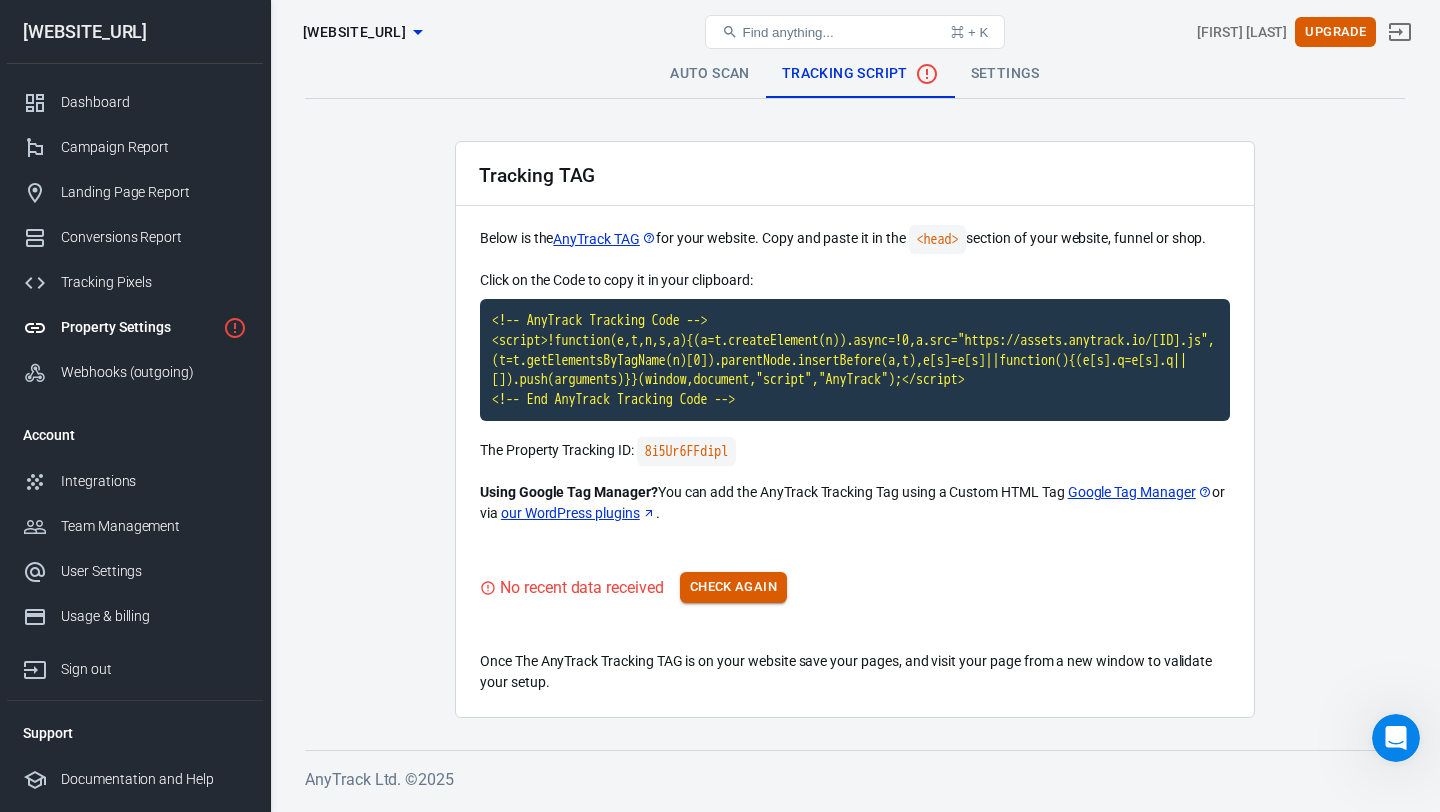 click on "Check Again" at bounding box center (733, 587) 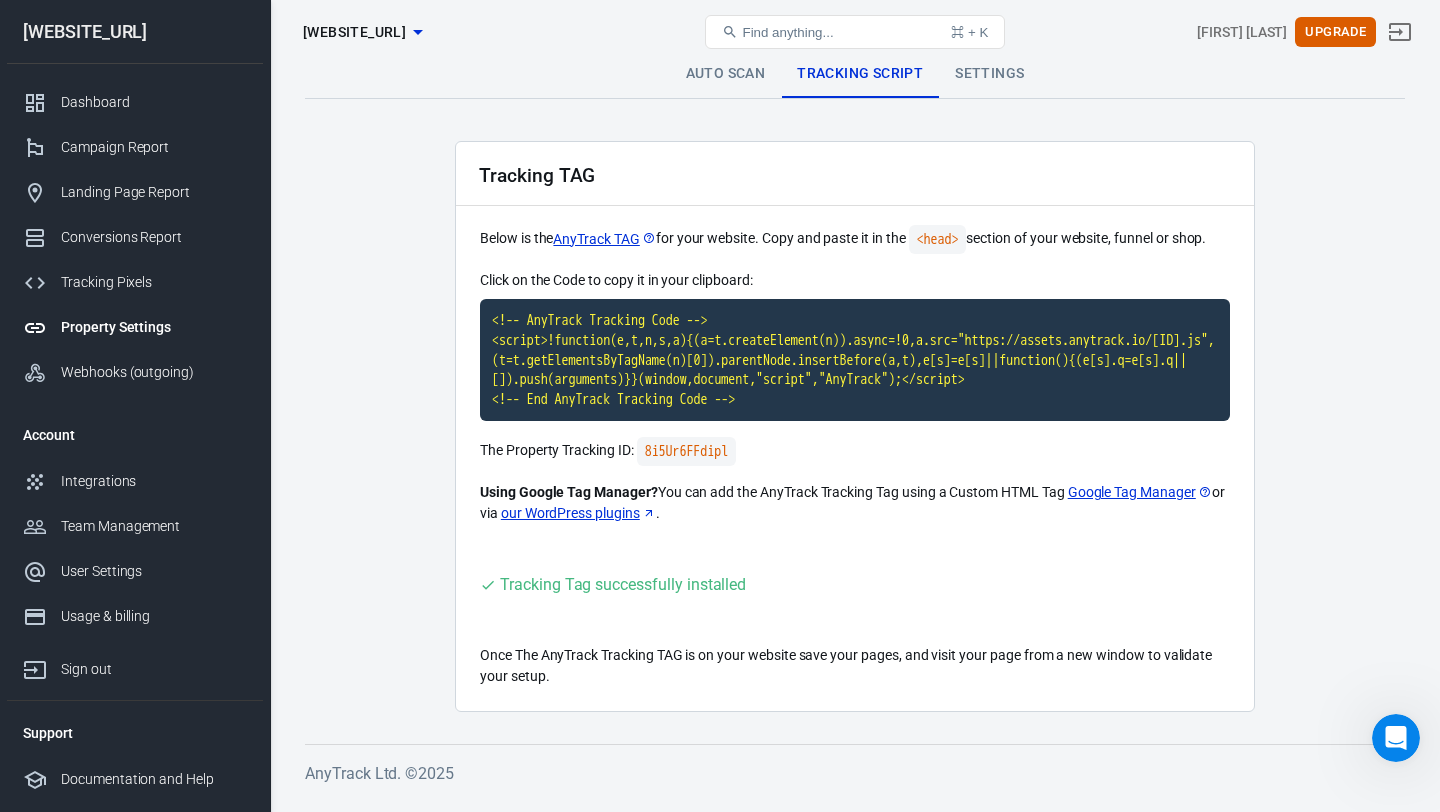 scroll, scrollTop: 0, scrollLeft: 0, axis: both 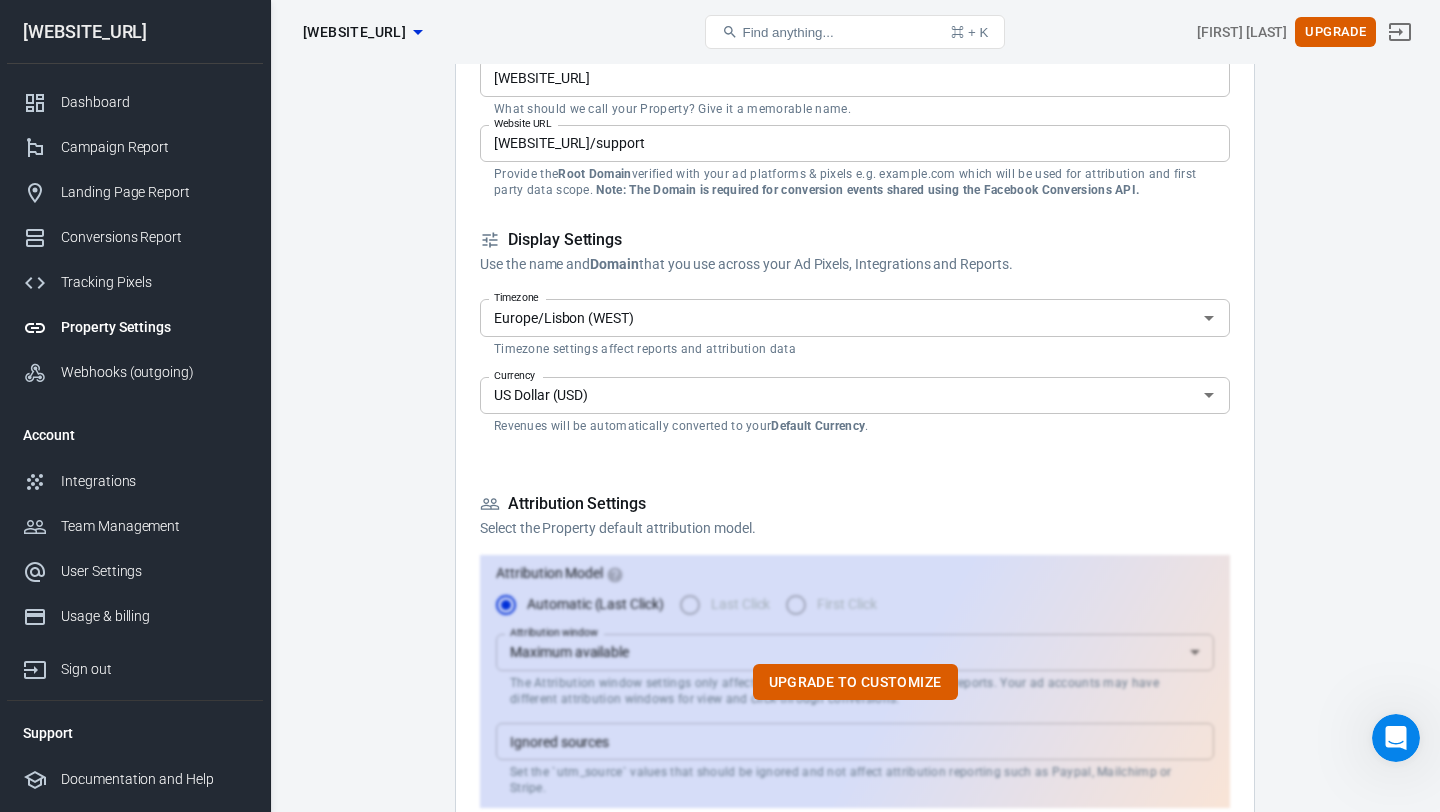click on "US Dollar (USD)" at bounding box center [838, 395] 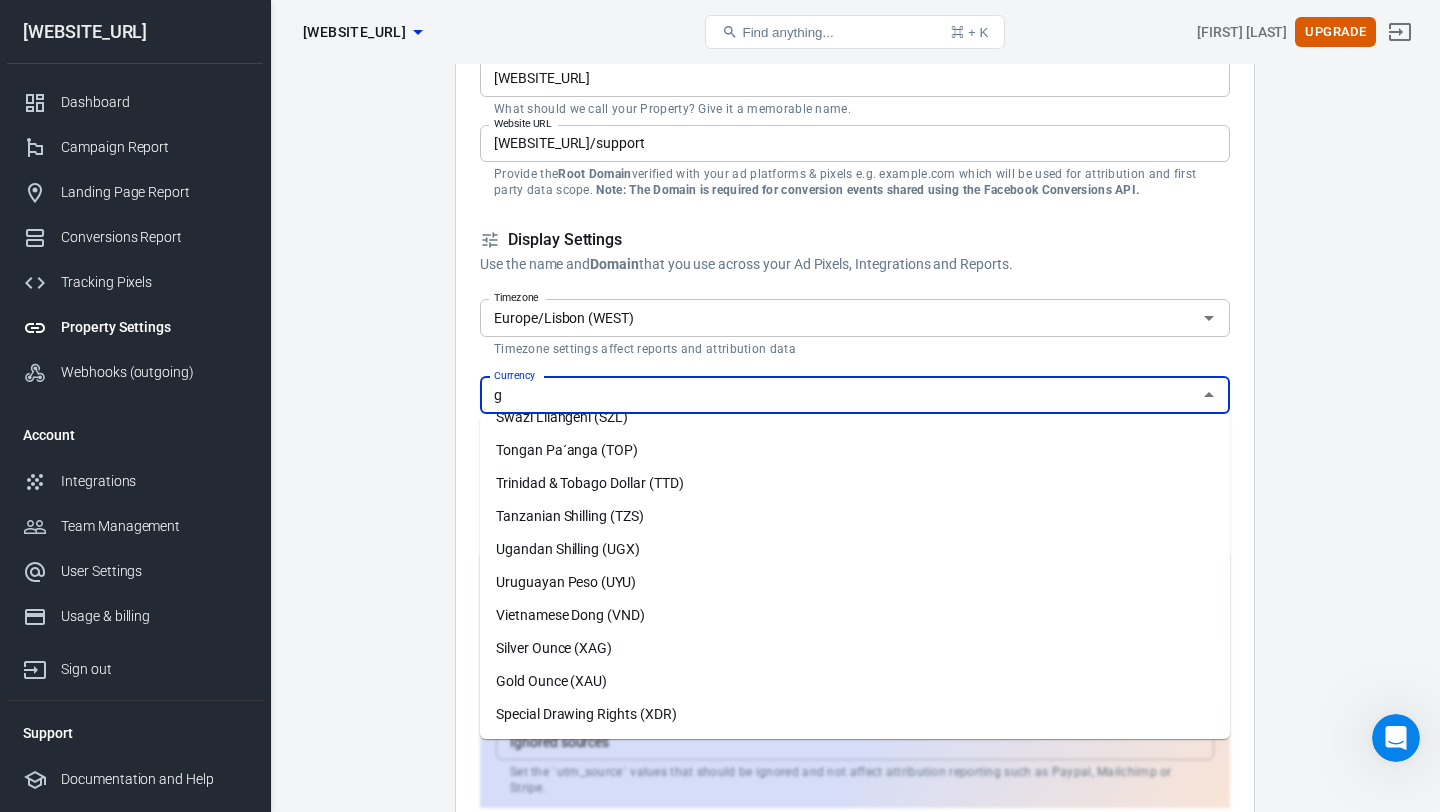 scroll, scrollTop: 0, scrollLeft: 0, axis: both 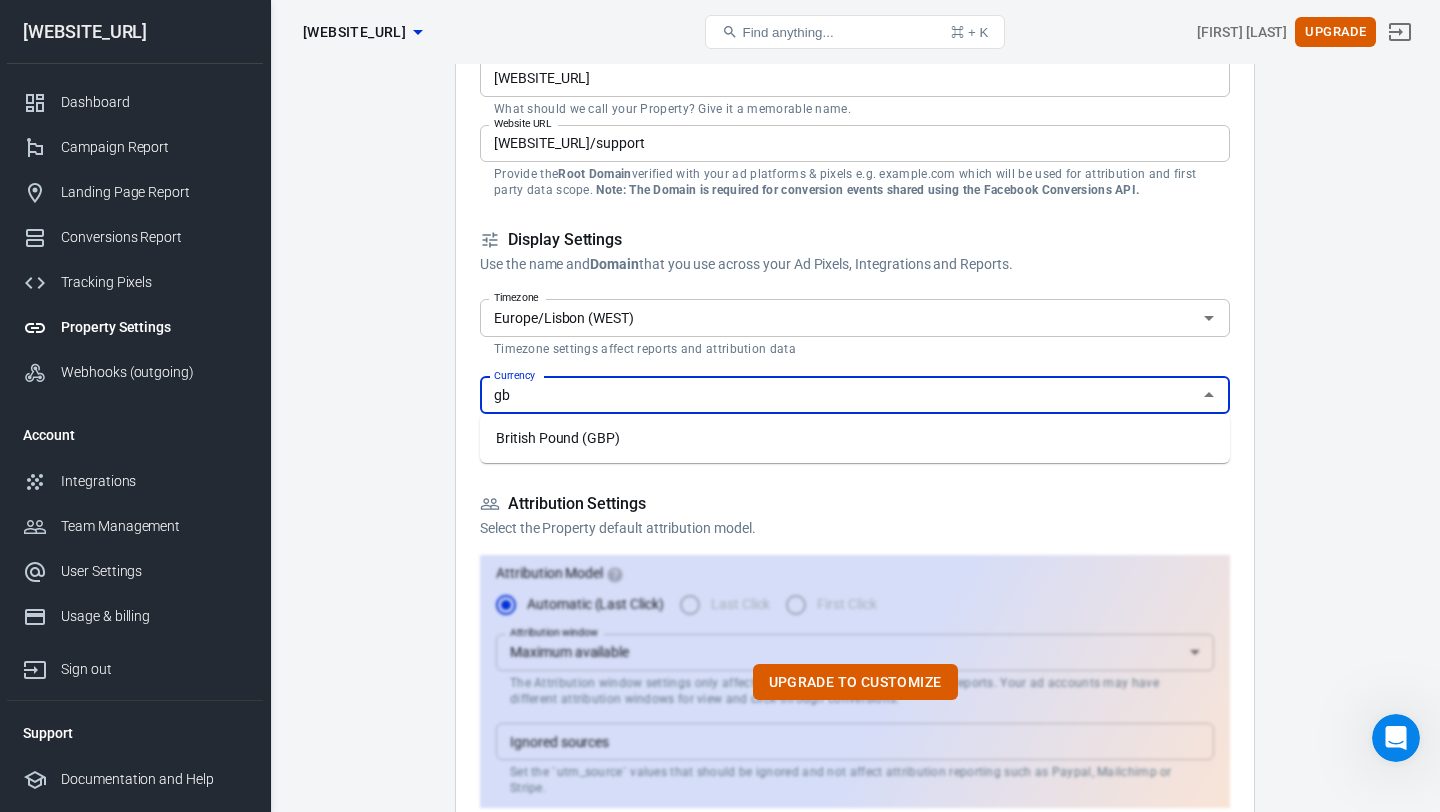click on "British Pound (GBP)" at bounding box center [855, 438] 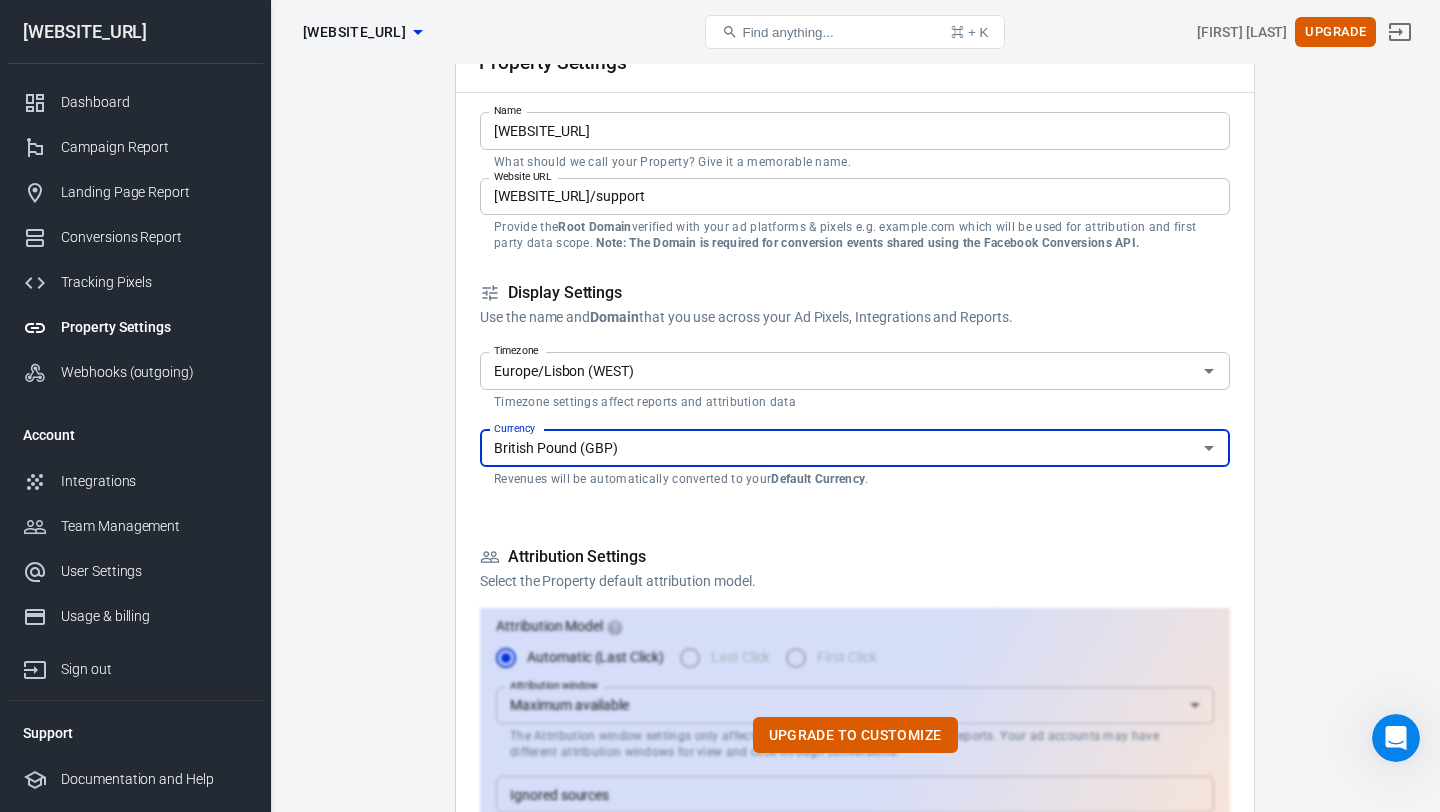 scroll, scrollTop: 75, scrollLeft: 0, axis: vertical 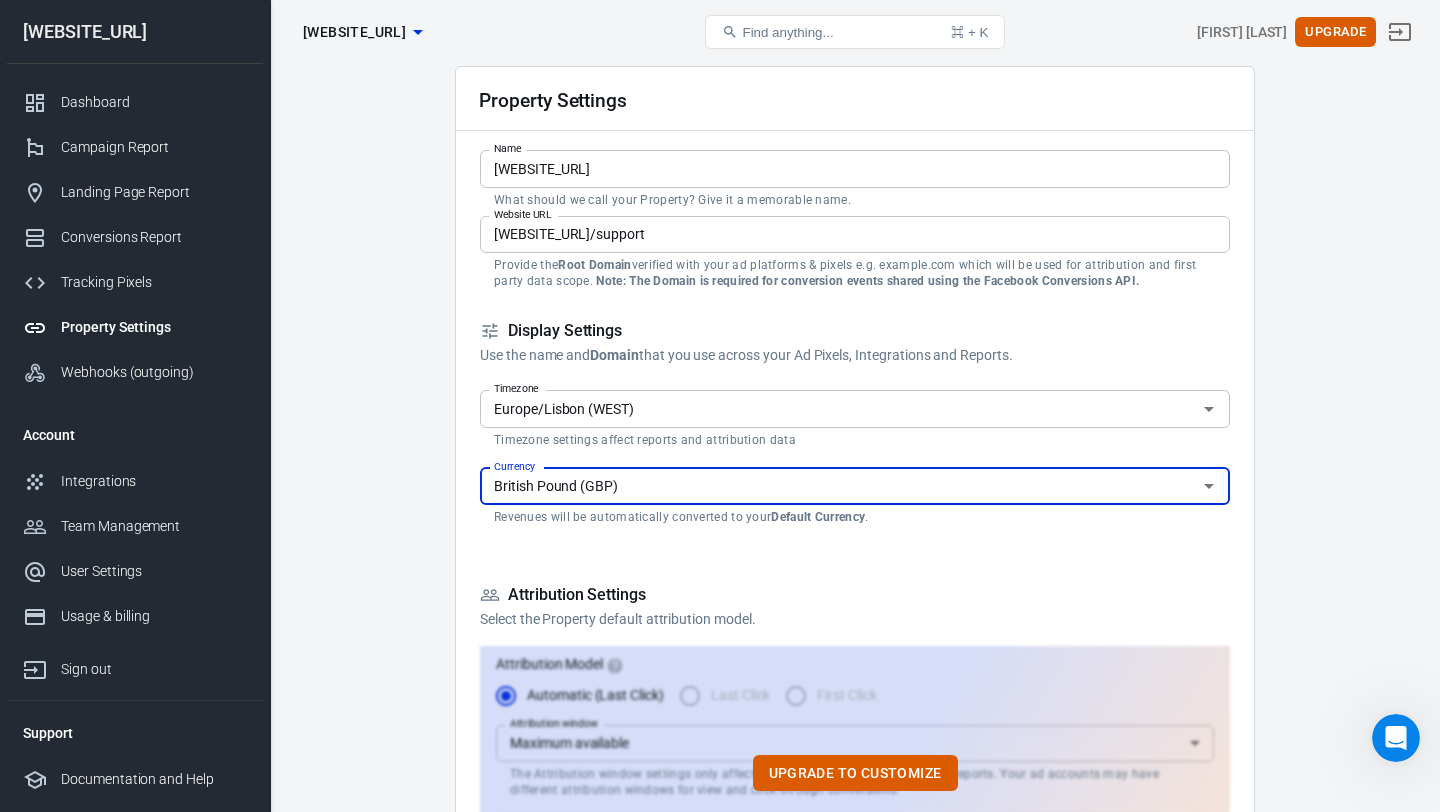 type on "British Pound (GBP)" 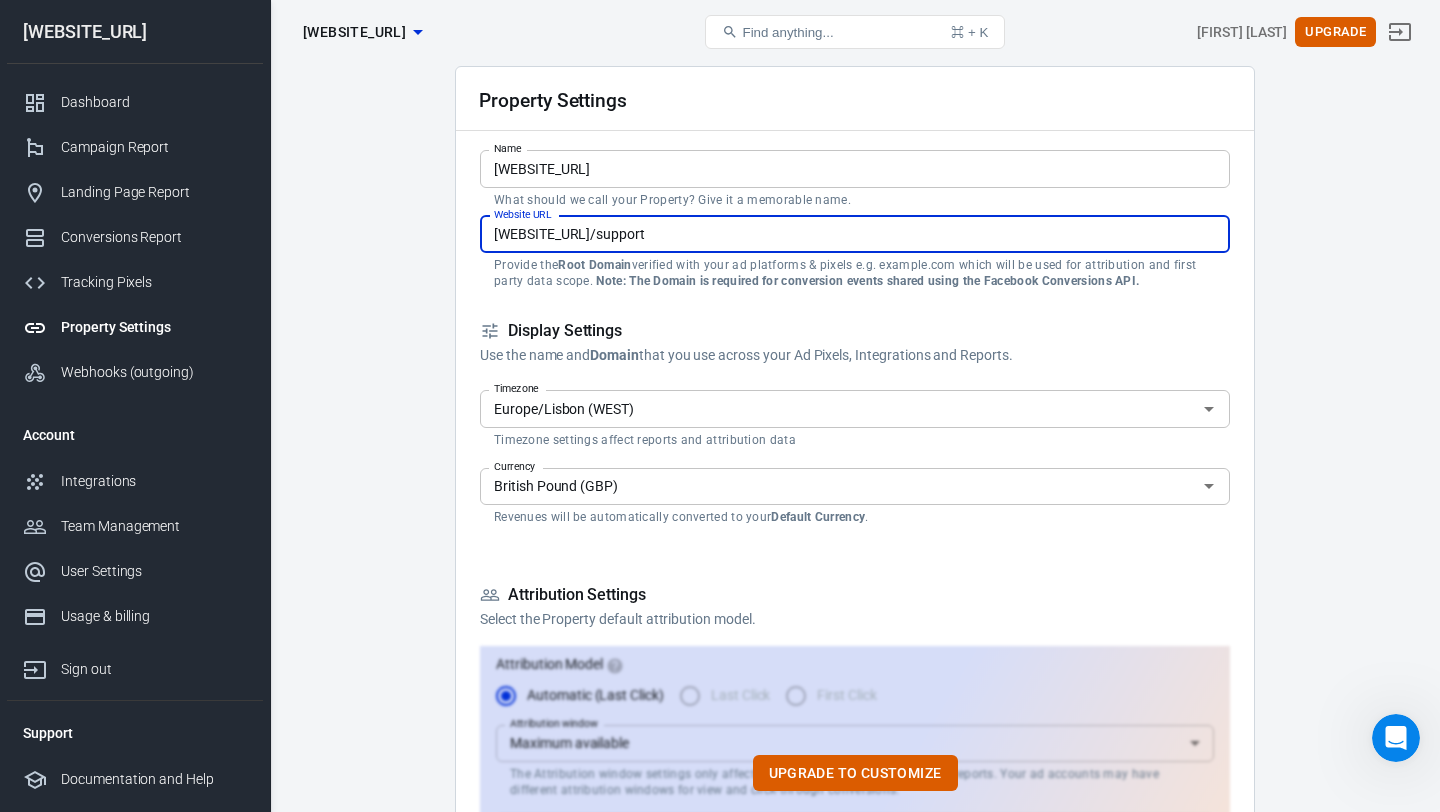 drag, startPoint x: 689, startPoint y: 234, endPoint x: 637, endPoint y: 235, distance: 52.009613 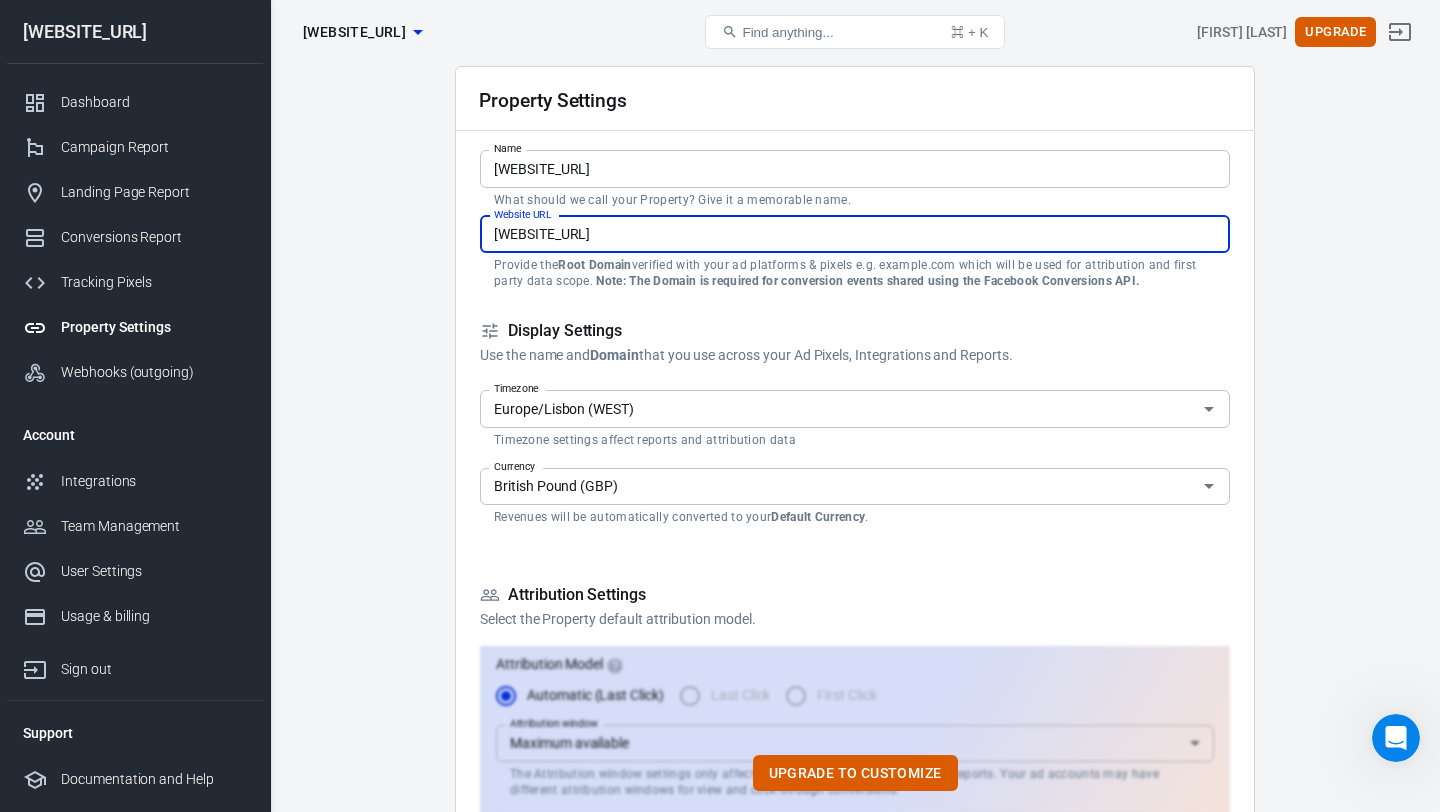 type on "[WEBSITE_URL]" 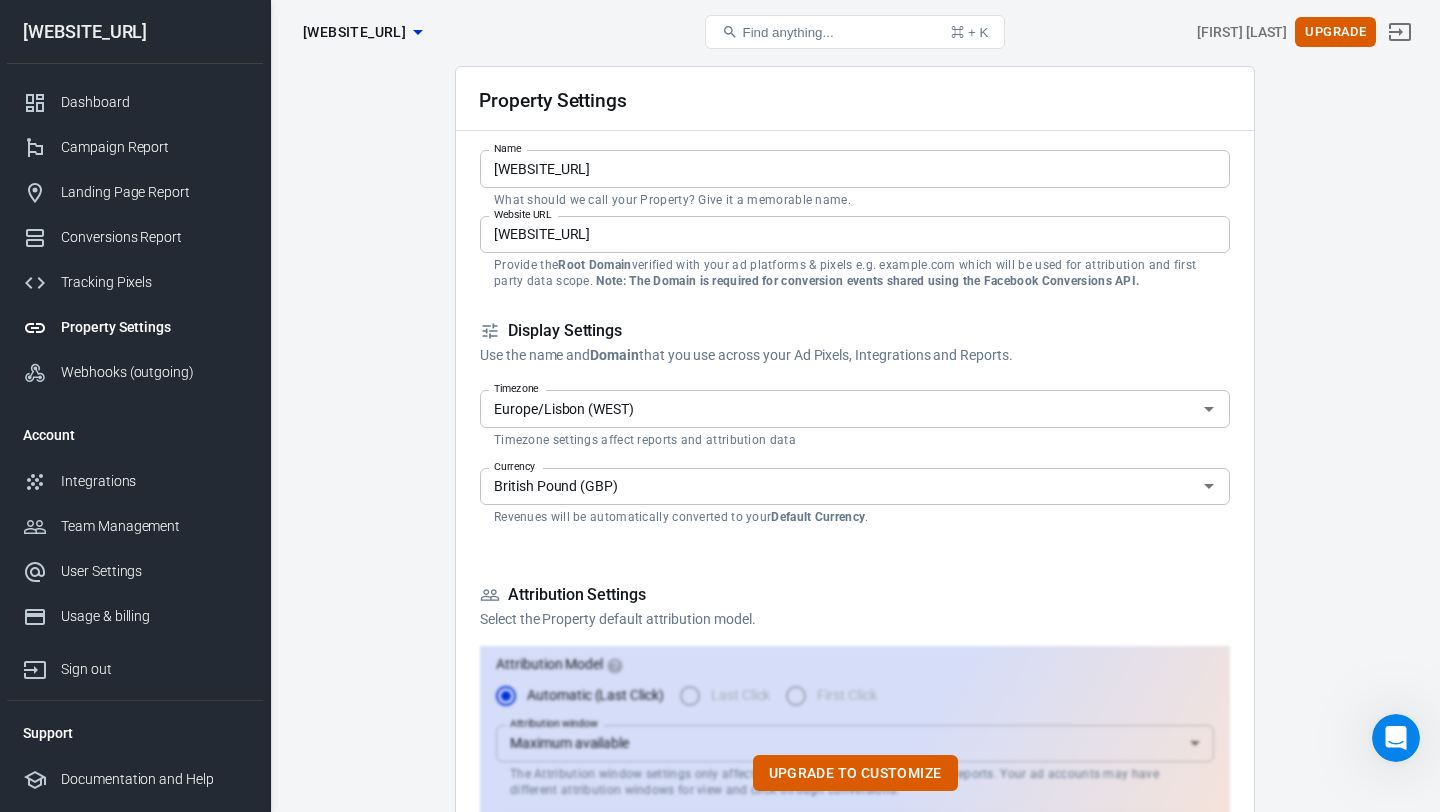 click on "Note: The Domain is required for conversion events shared using the Facebook Conversions API." at bounding box center [867, 281] 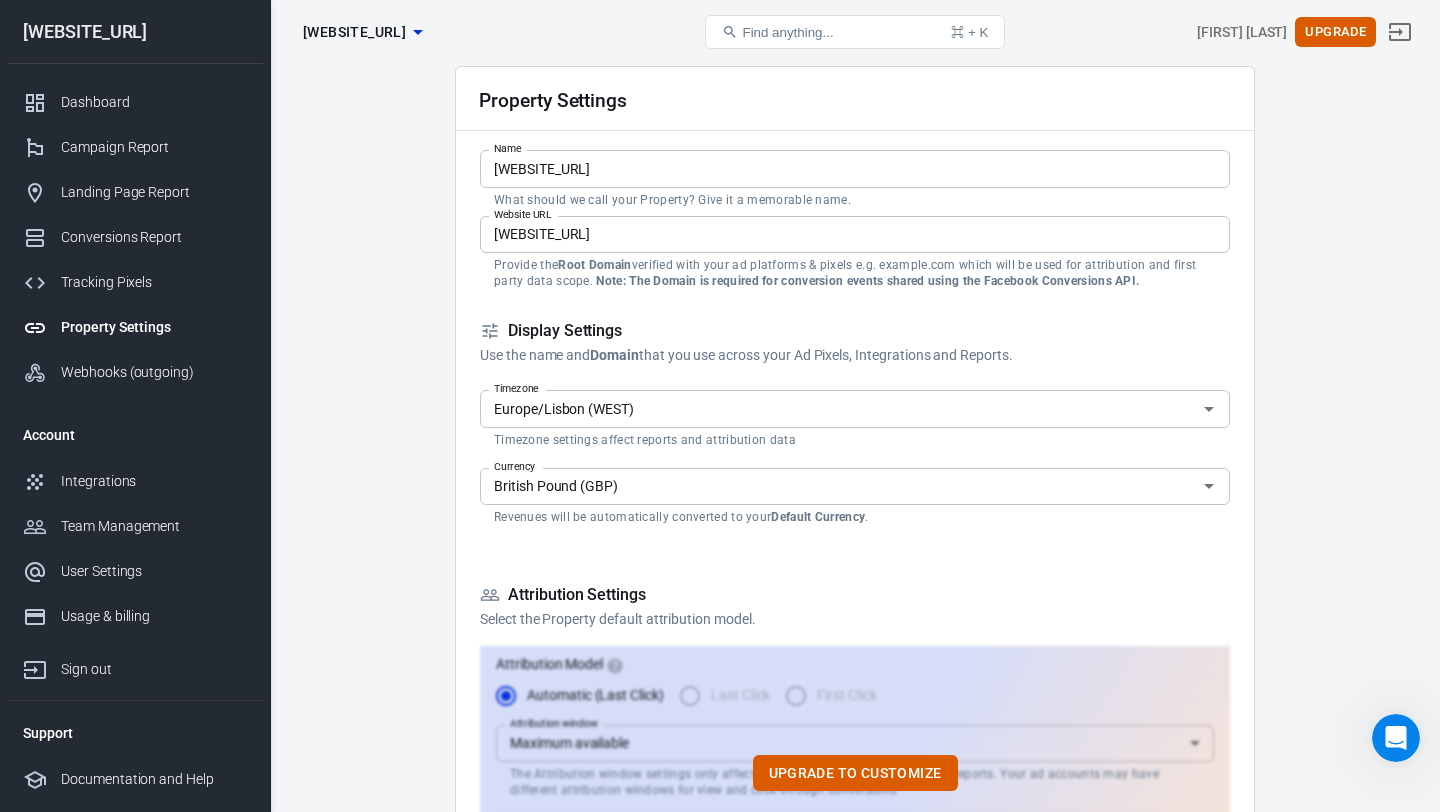 click on "Auto Scan Tracking Script Settings Property Settings Name [WEBSITE_URL] Name What should we call your Property? Give it a memorable name. Website URL [WEBSITE_URL] Website URL Provide the  Root Domain  verified with your ad platforms & pixels e.g. example.com which will be used for attribution and first party data scope.   Note: The Domain is required for conversion events shared using the Facebook Conversions API. Display Settings Use the name and  Domain  that you use across your Ad Pixels, Integrations and Reports. Timezone Europe/Lisbon (WEST) Timezone Timezone settings affect reports and attribution data Currency British Pound (GBP) Currency Revenues will be automatically converted to your  Default Currency . Attribution Settings Select the Property default attribution model. Upgrade to customize Attribution Model   Automatic (Last Click) Last Click First Click Attribution window Maximum available 0 Attribution window Ignored sources Ignored sources Event Settings Learn more     Lead" at bounding box center [855, 1272] 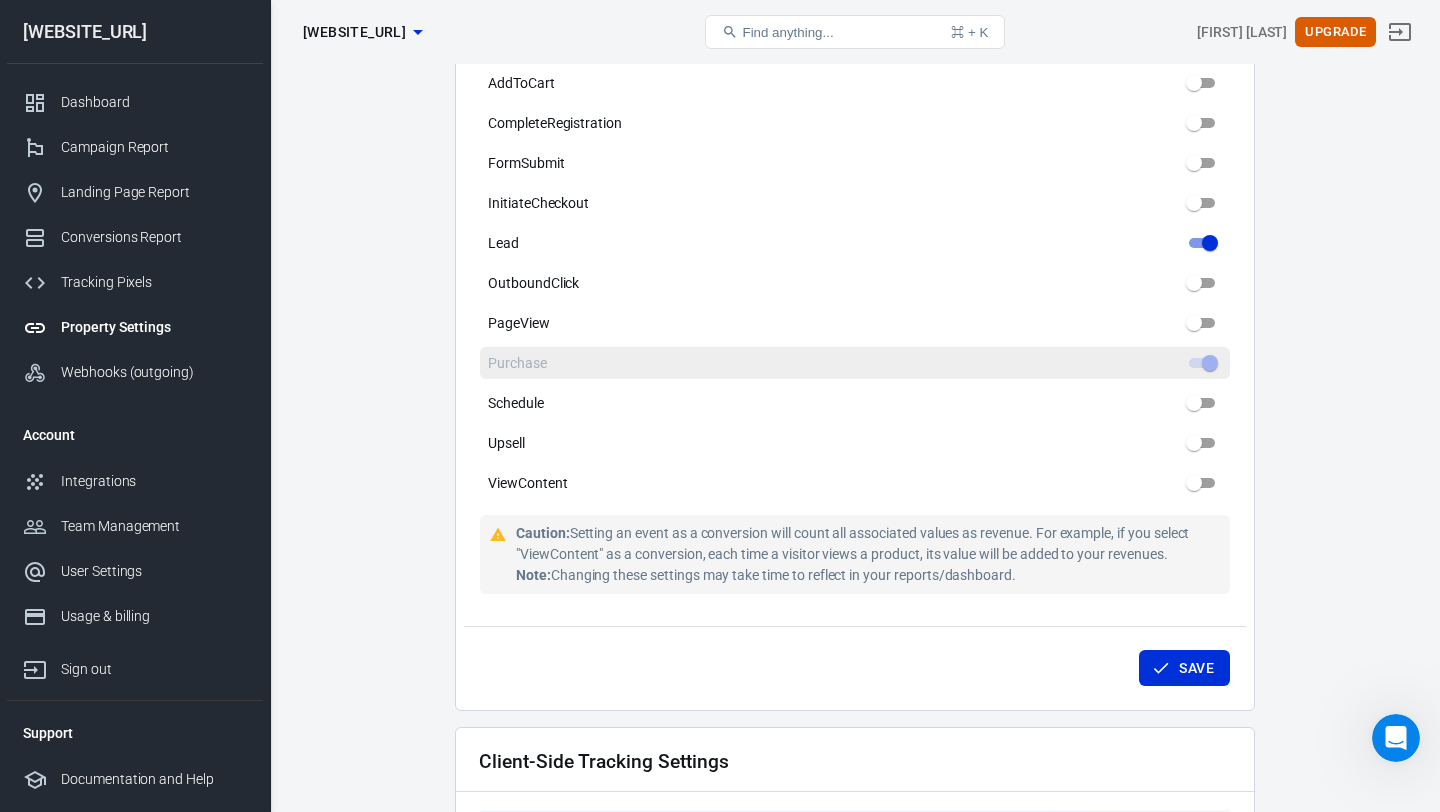 scroll, scrollTop: 1115, scrollLeft: 0, axis: vertical 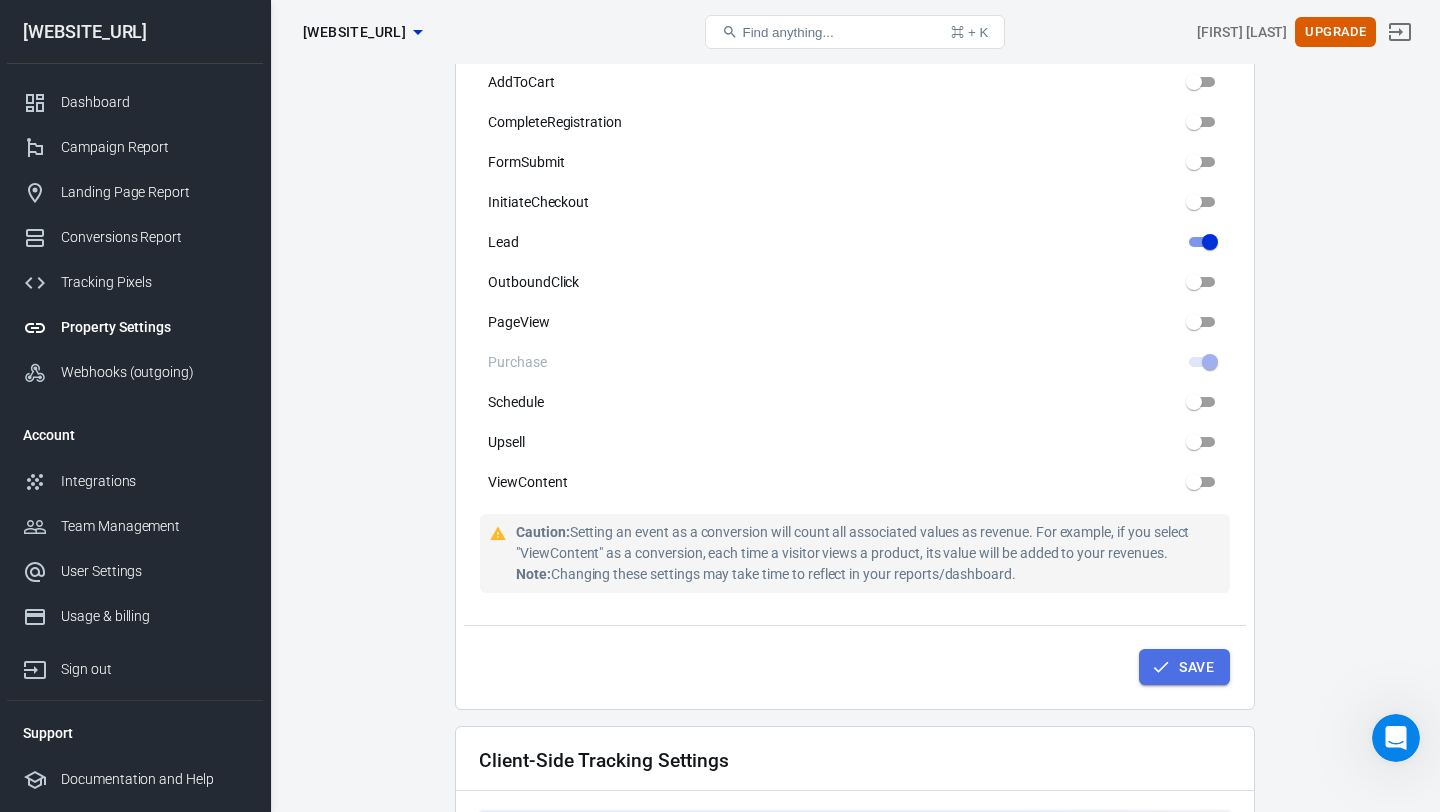 click on "Save" at bounding box center [1184, 667] 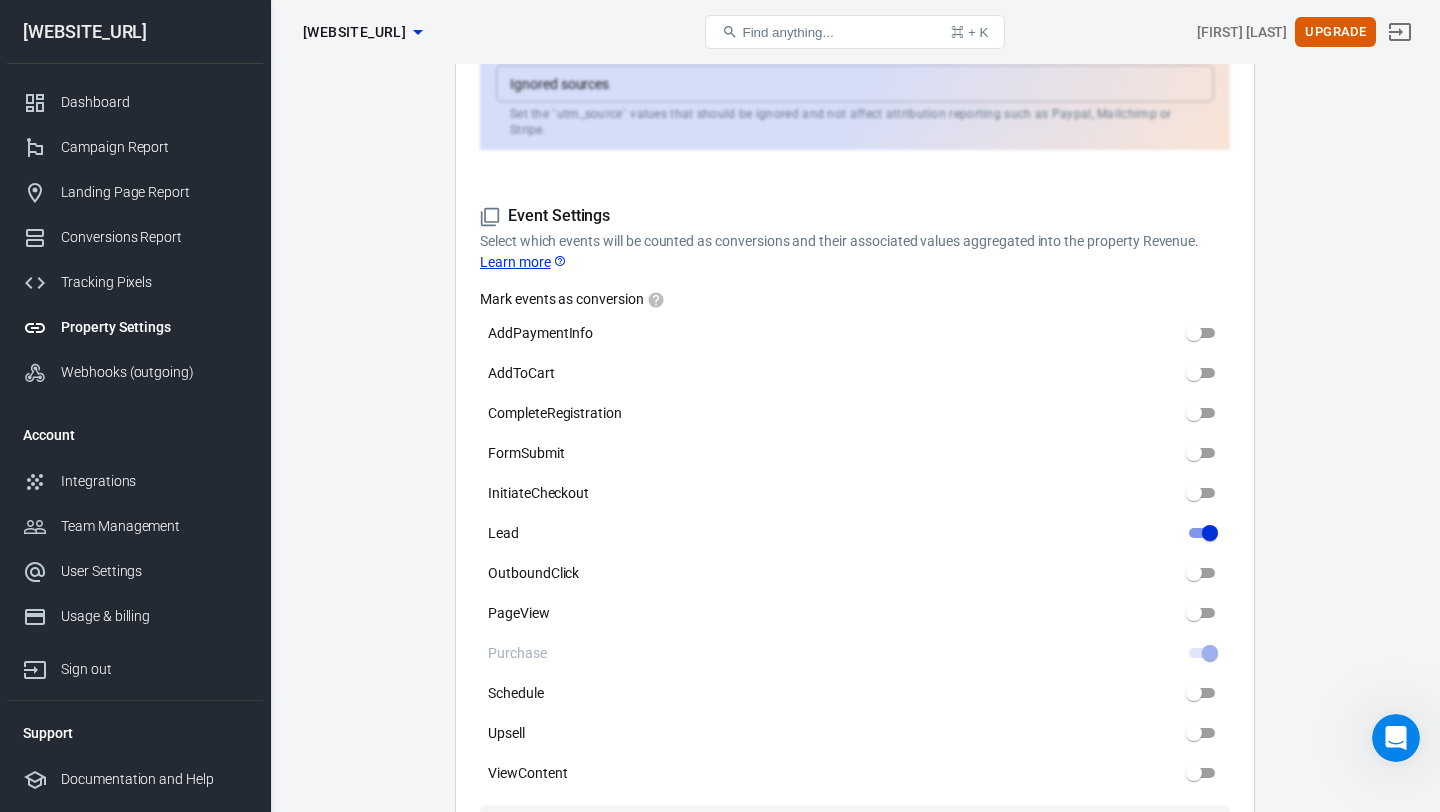 scroll, scrollTop: 0, scrollLeft: 0, axis: both 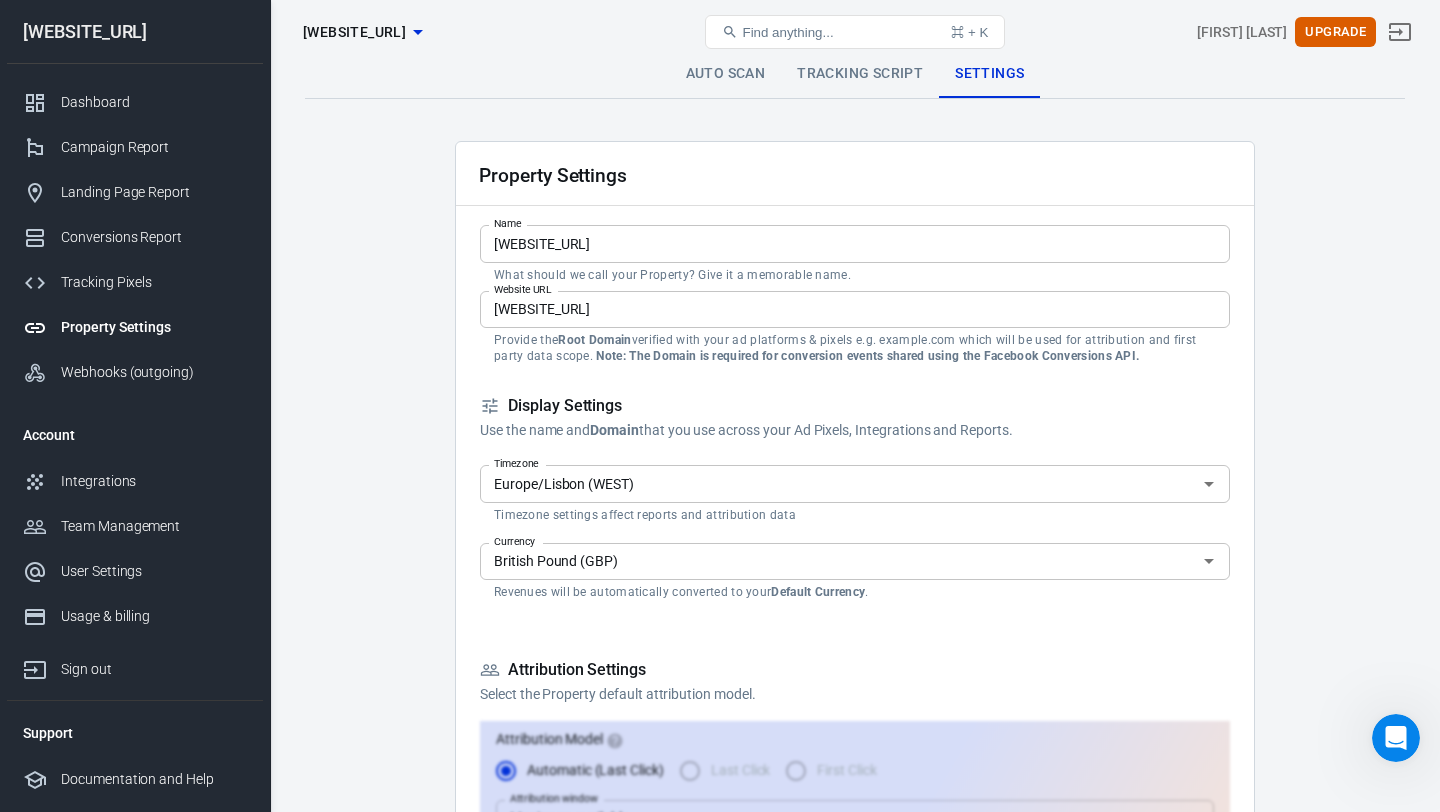 click on "[WEBSITE_URL]" at bounding box center (354, 32) 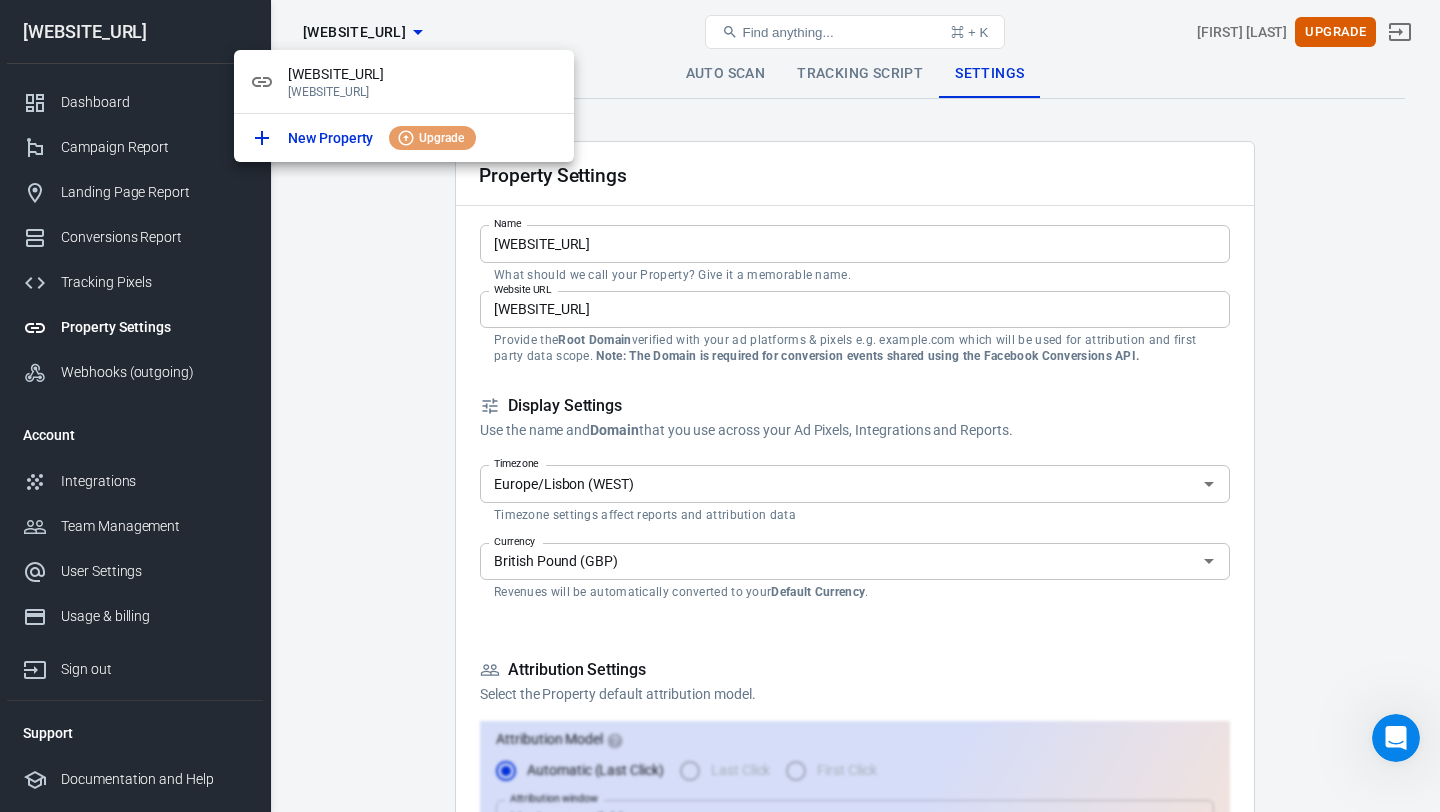 click at bounding box center (720, 406) 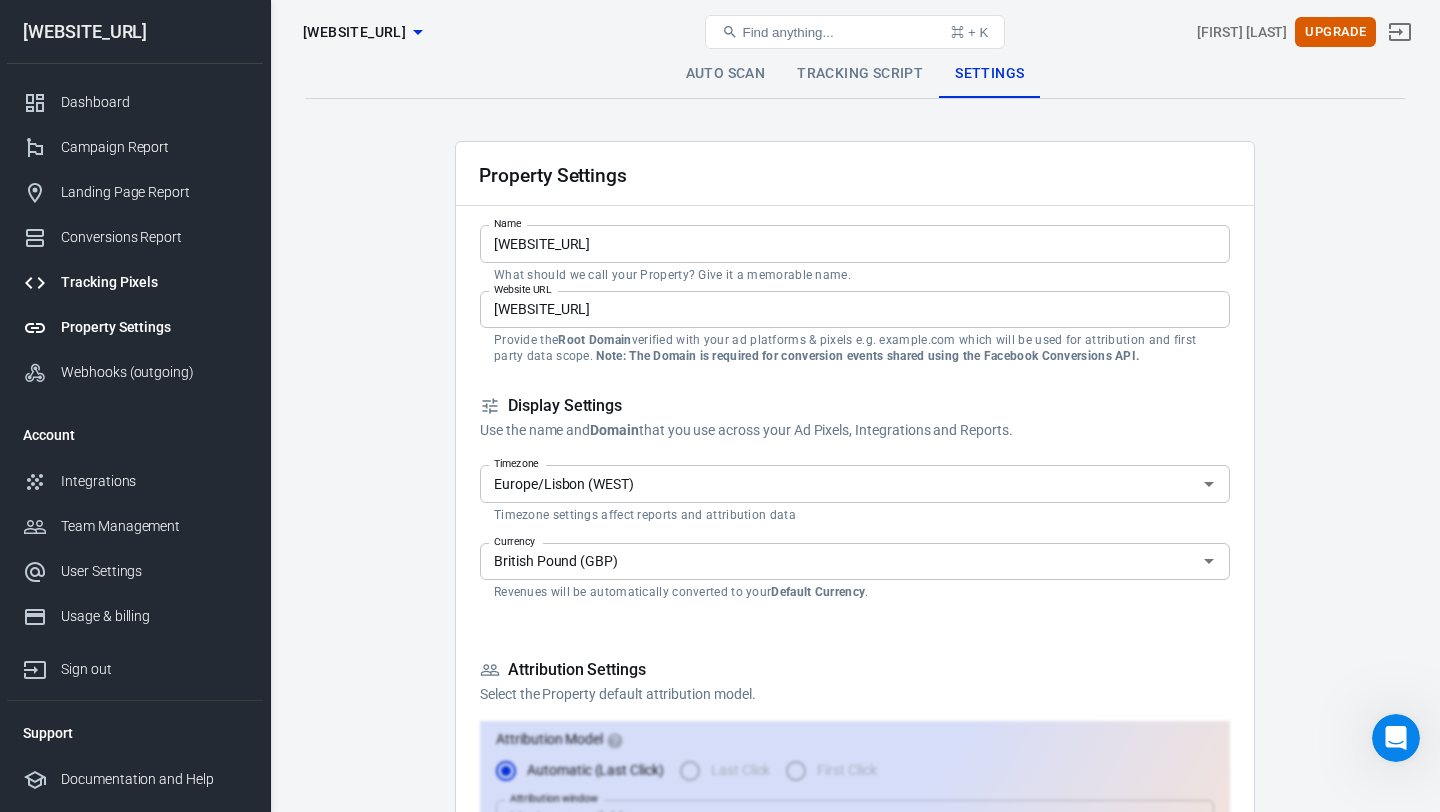 click on "Tracking Pixels" at bounding box center (154, 282) 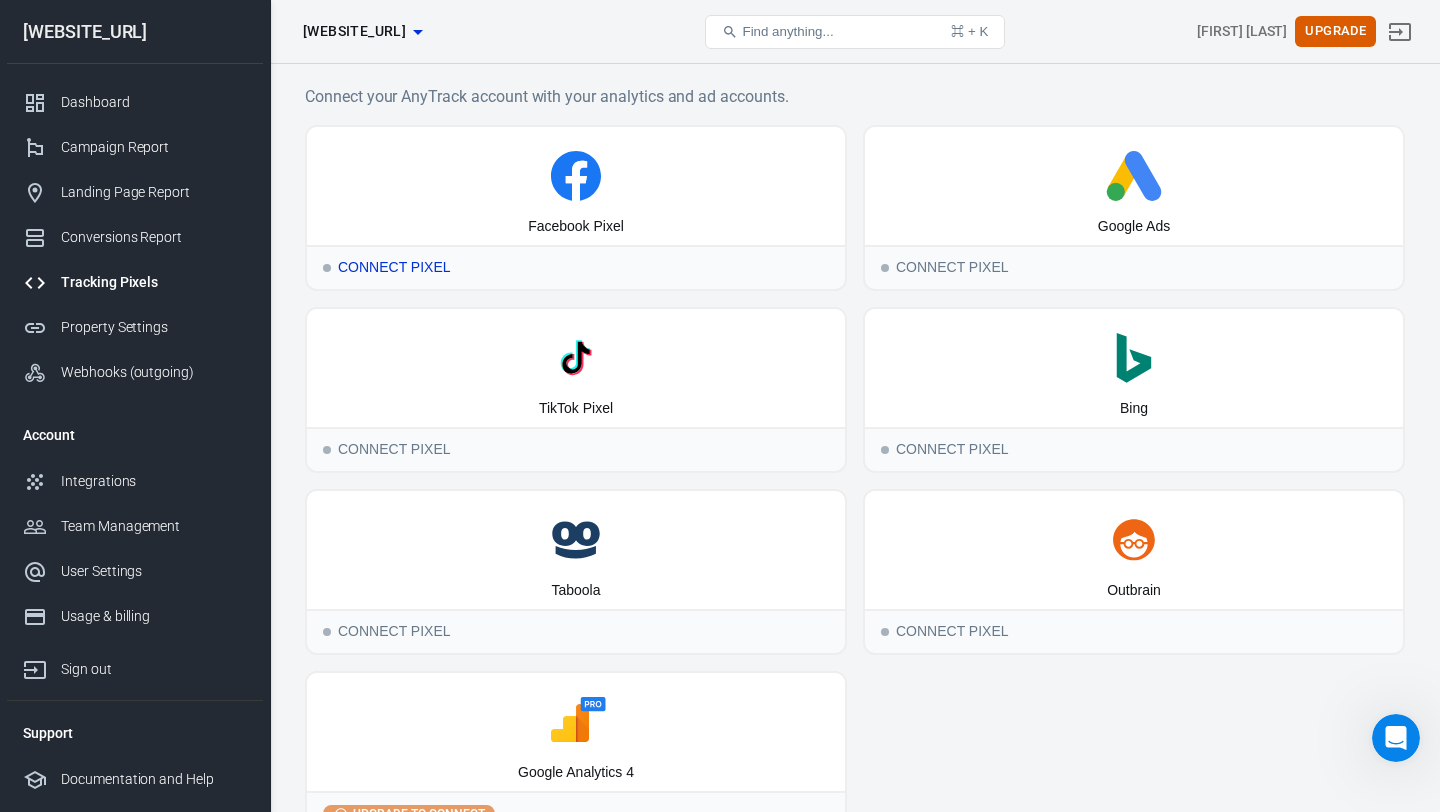 scroll, scrollTop: 0, scrollLeft: 0, axis: both 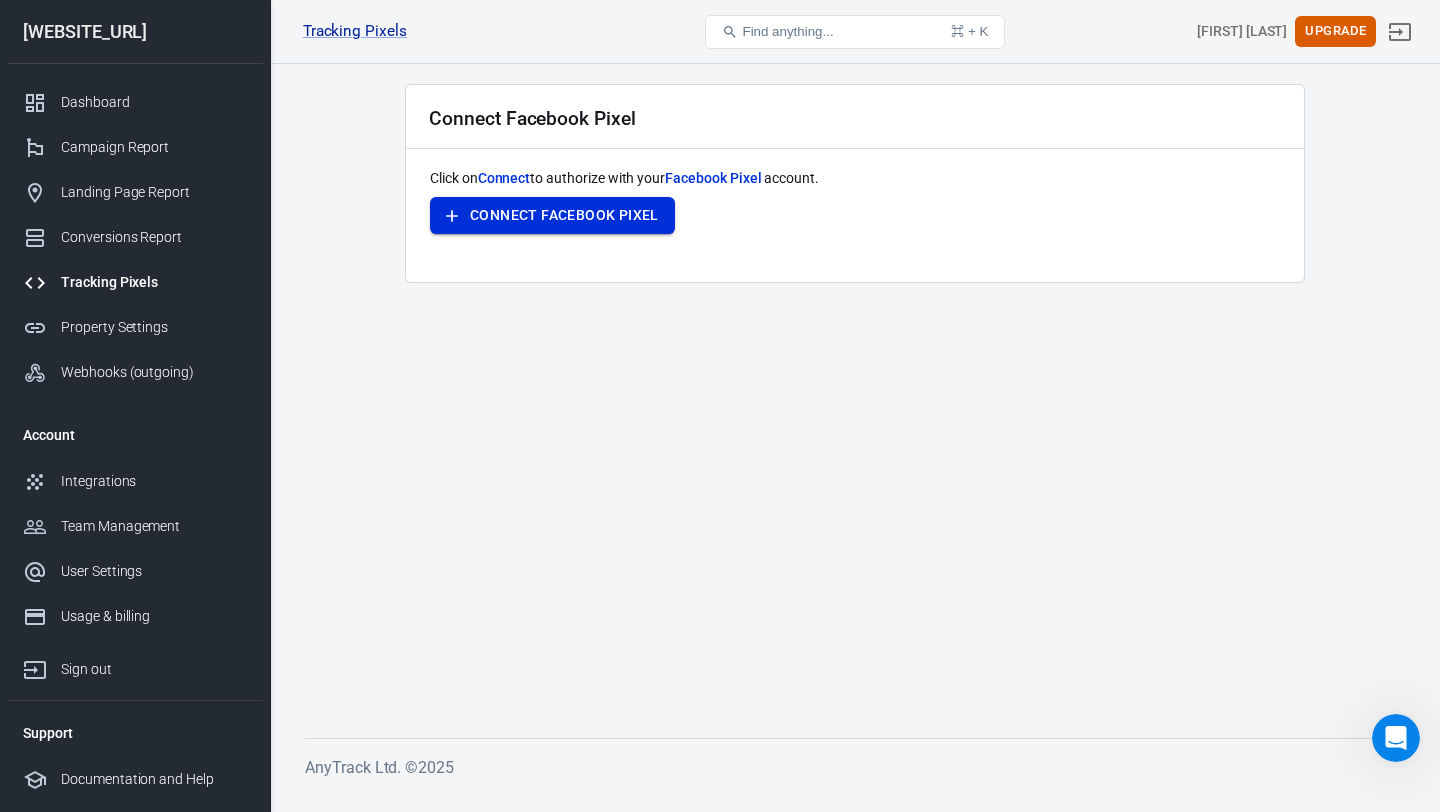 click on "Connect Facebook Pixel" at bounding box center [552, 215] 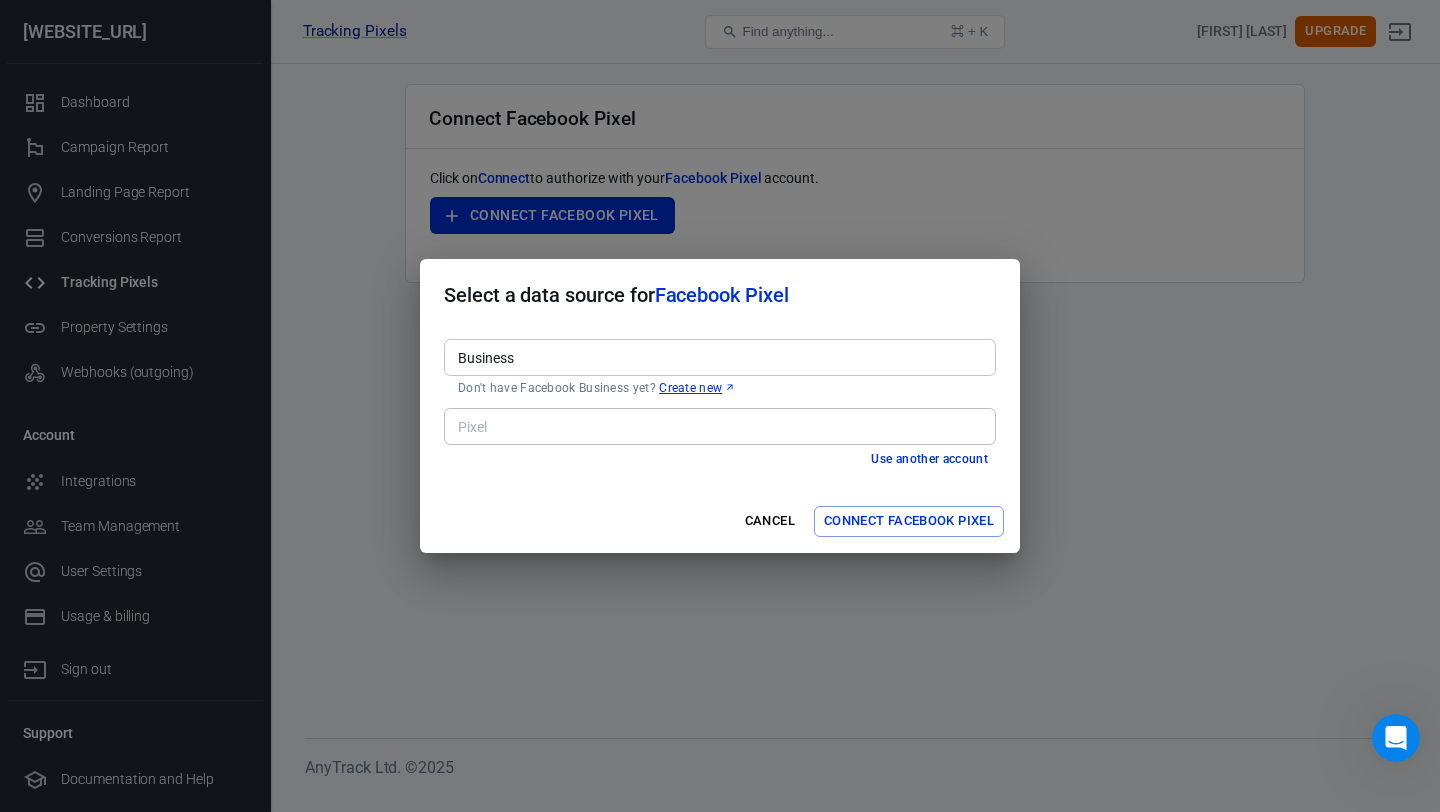 click on "Business" at bounding box center (718, 357) 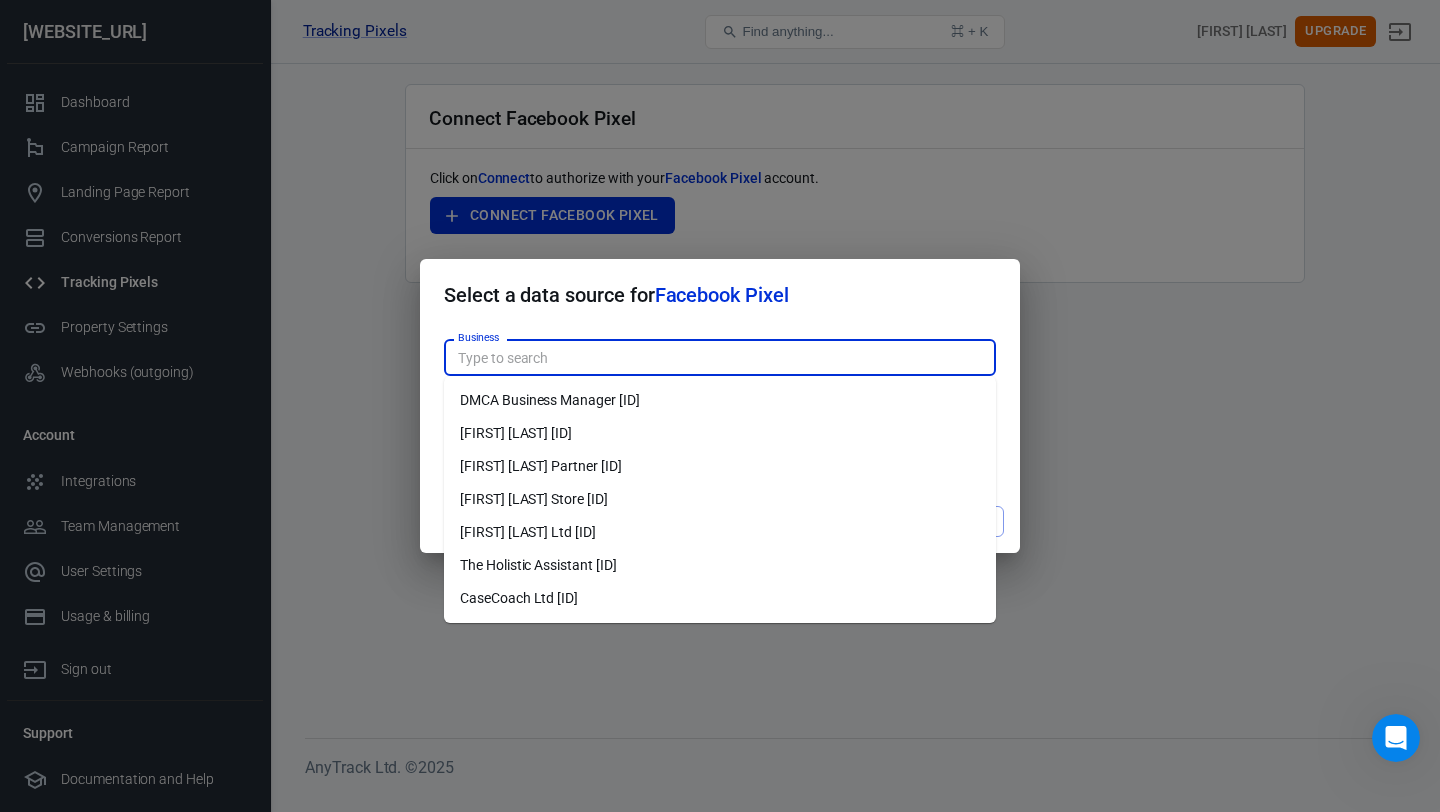 click on "The Holistic Assistant [ID]" at bounding box center (720, 565) 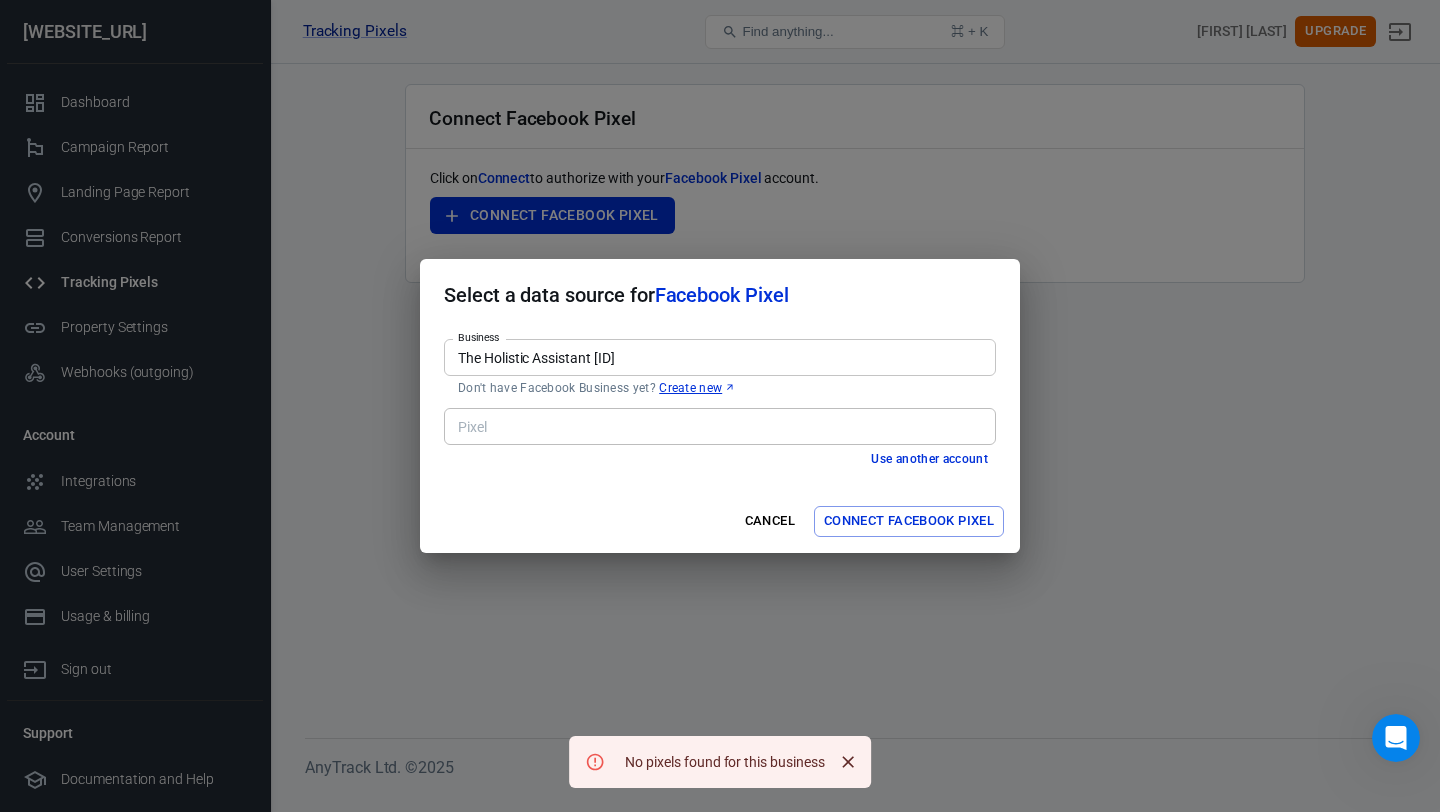 click on "The Holistic Assistant [ID]" at bounding box center (718, 357) 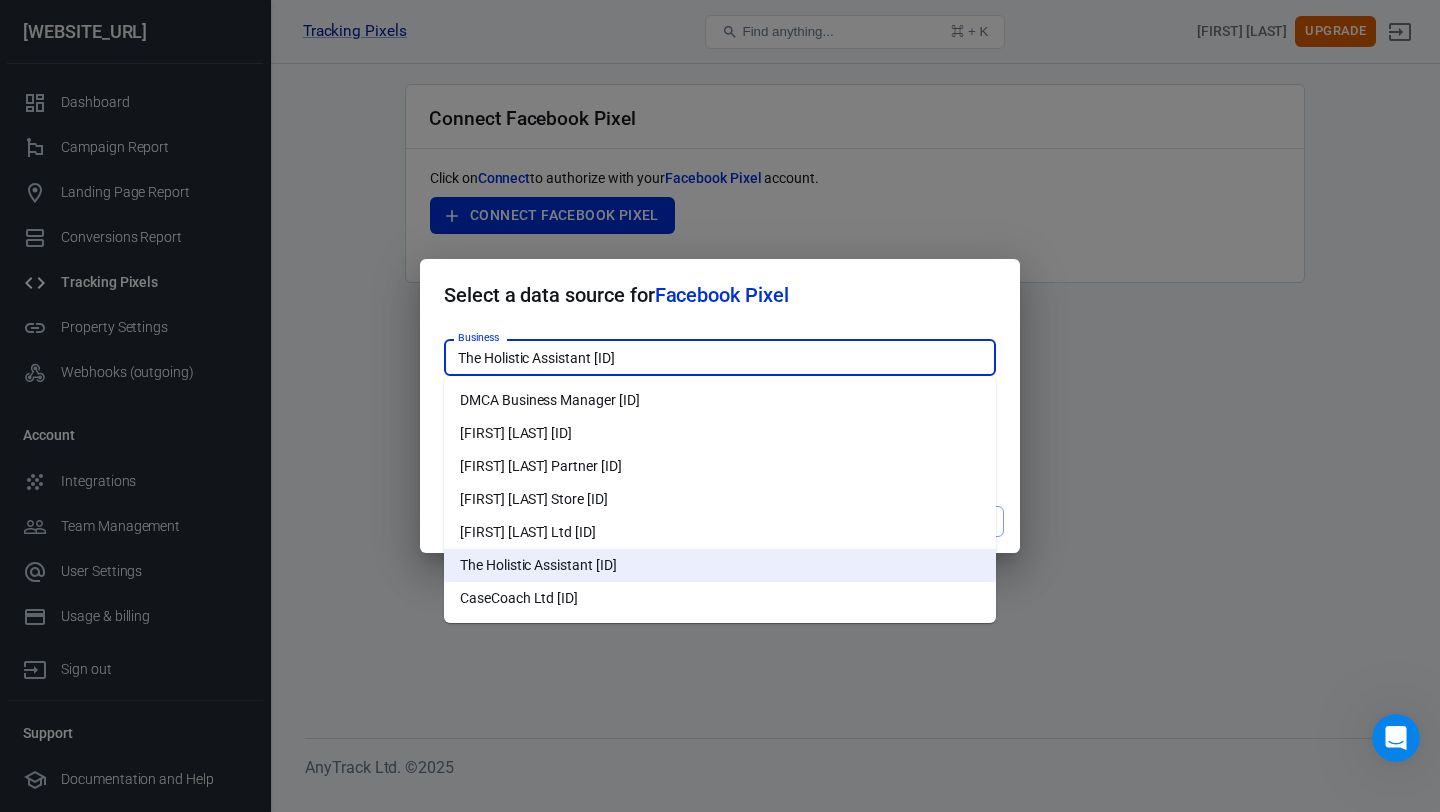 click on "Select a data source for  Facebook Pixel" at bounding box center (720, 295) 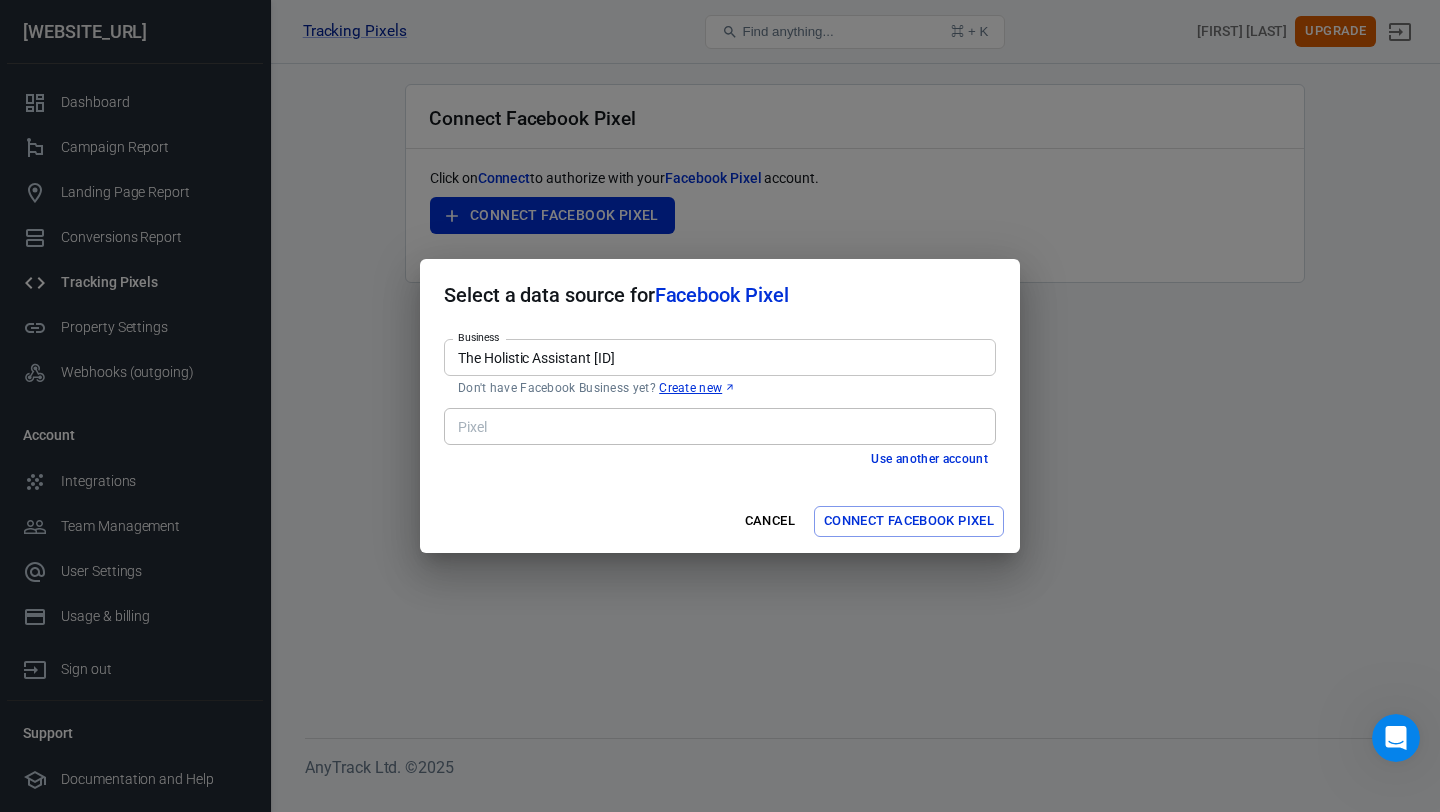 click on "The Holistic Assistant [ID]" at bounding box center [718, 357] 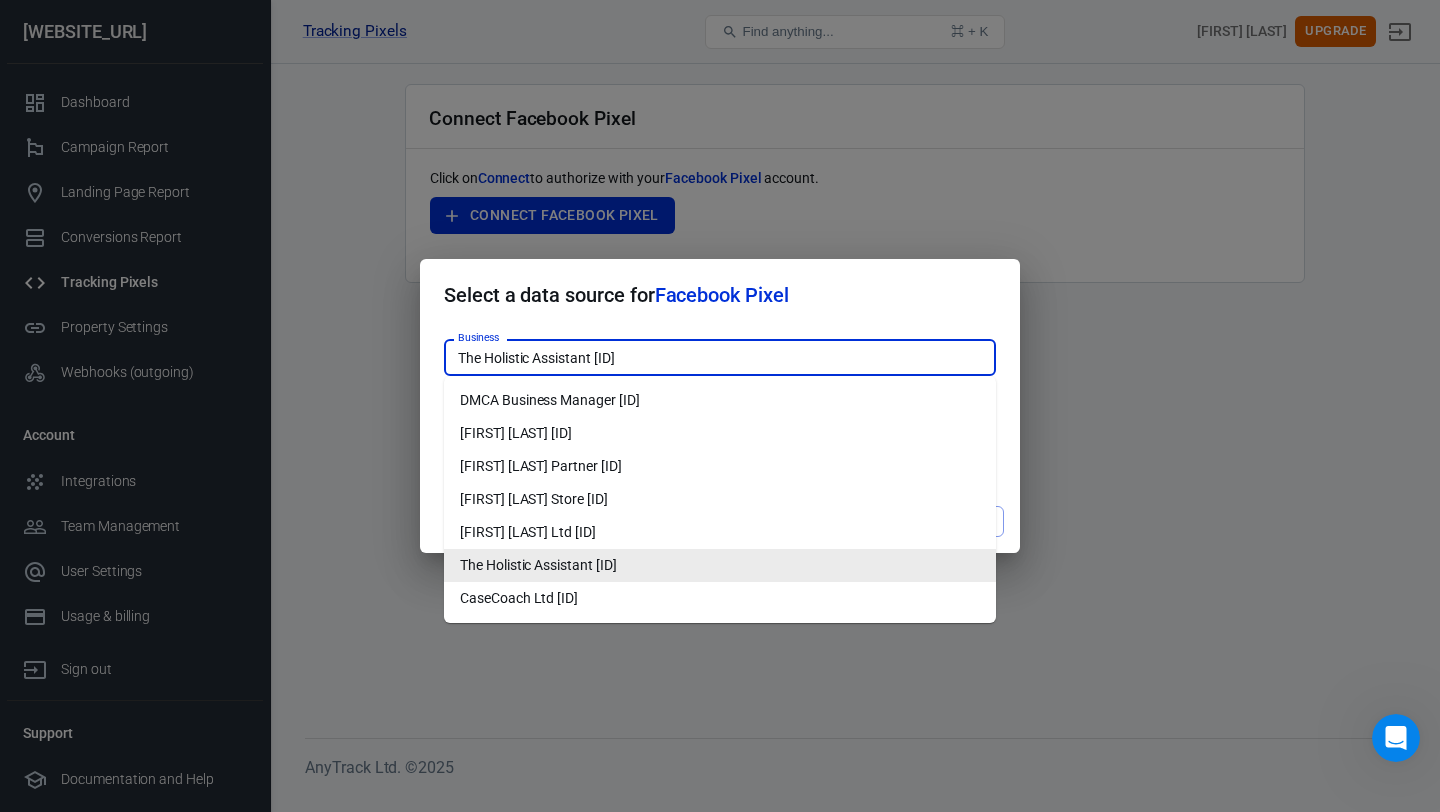 click on "The Holistic Assistant [ID]" at bounding box center [720, 565] 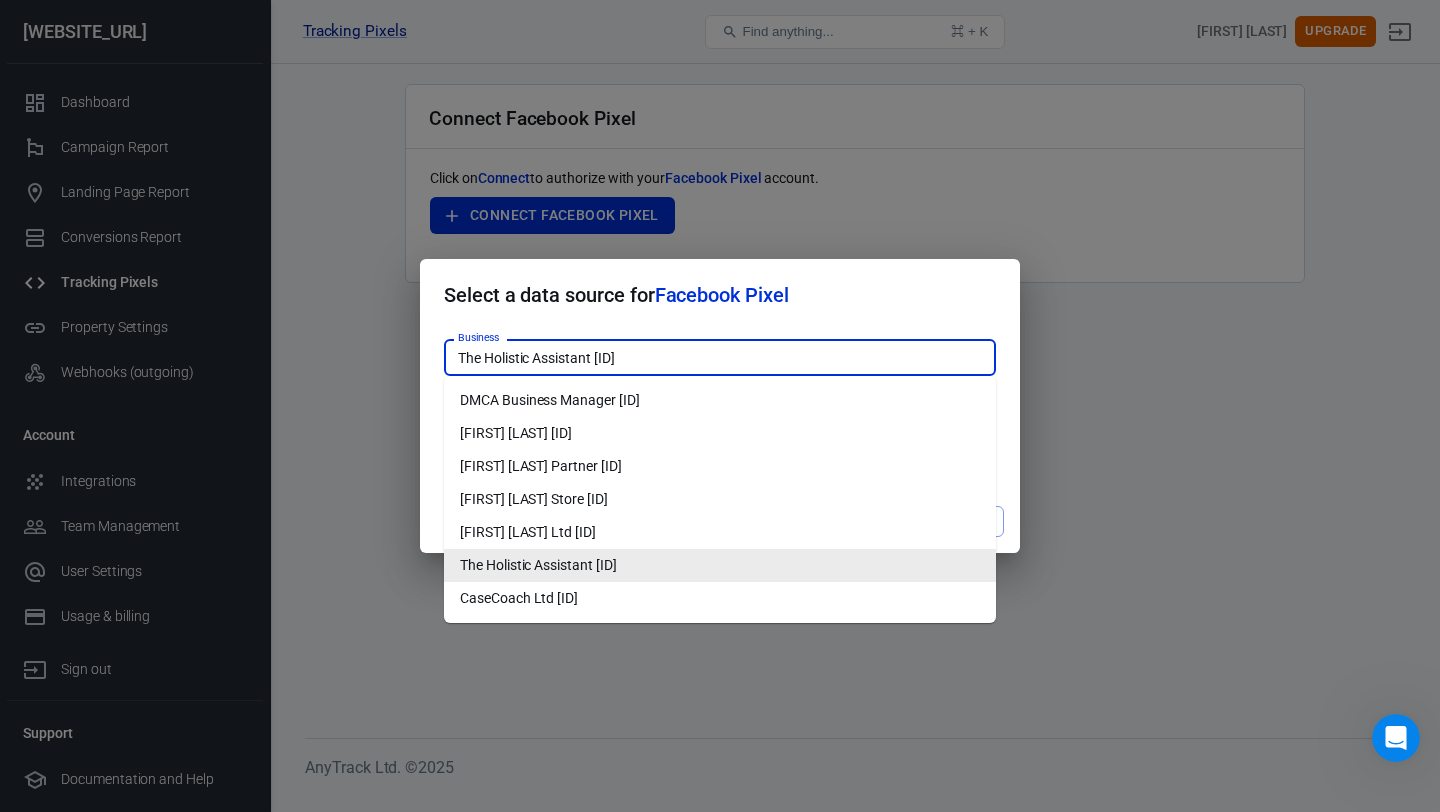 click on "The Holistic Assistant [ID]" at bounding box center [718, 357] 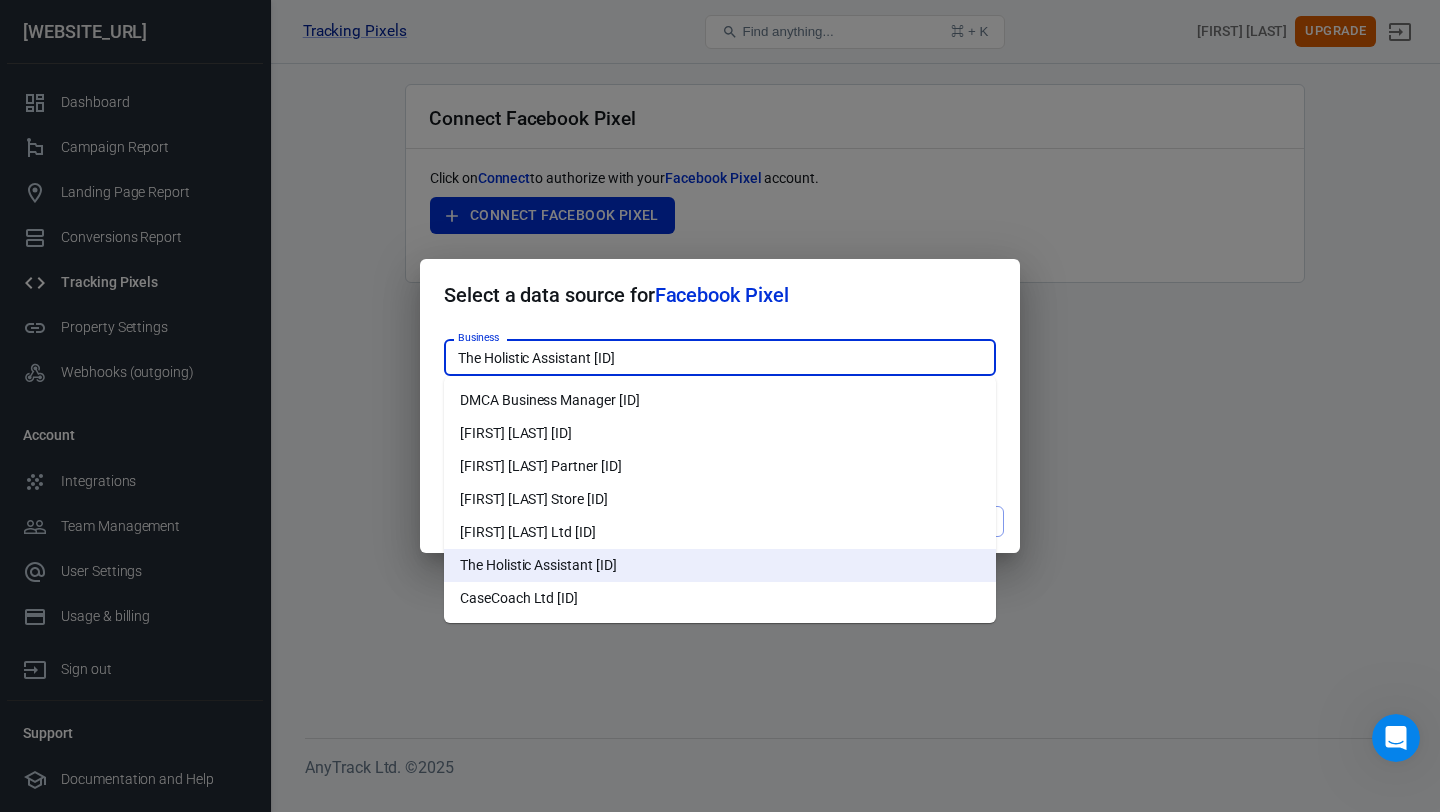 click on "[FIRST] [LAST] Ltd [ID]" at bounding box center (720, 532) 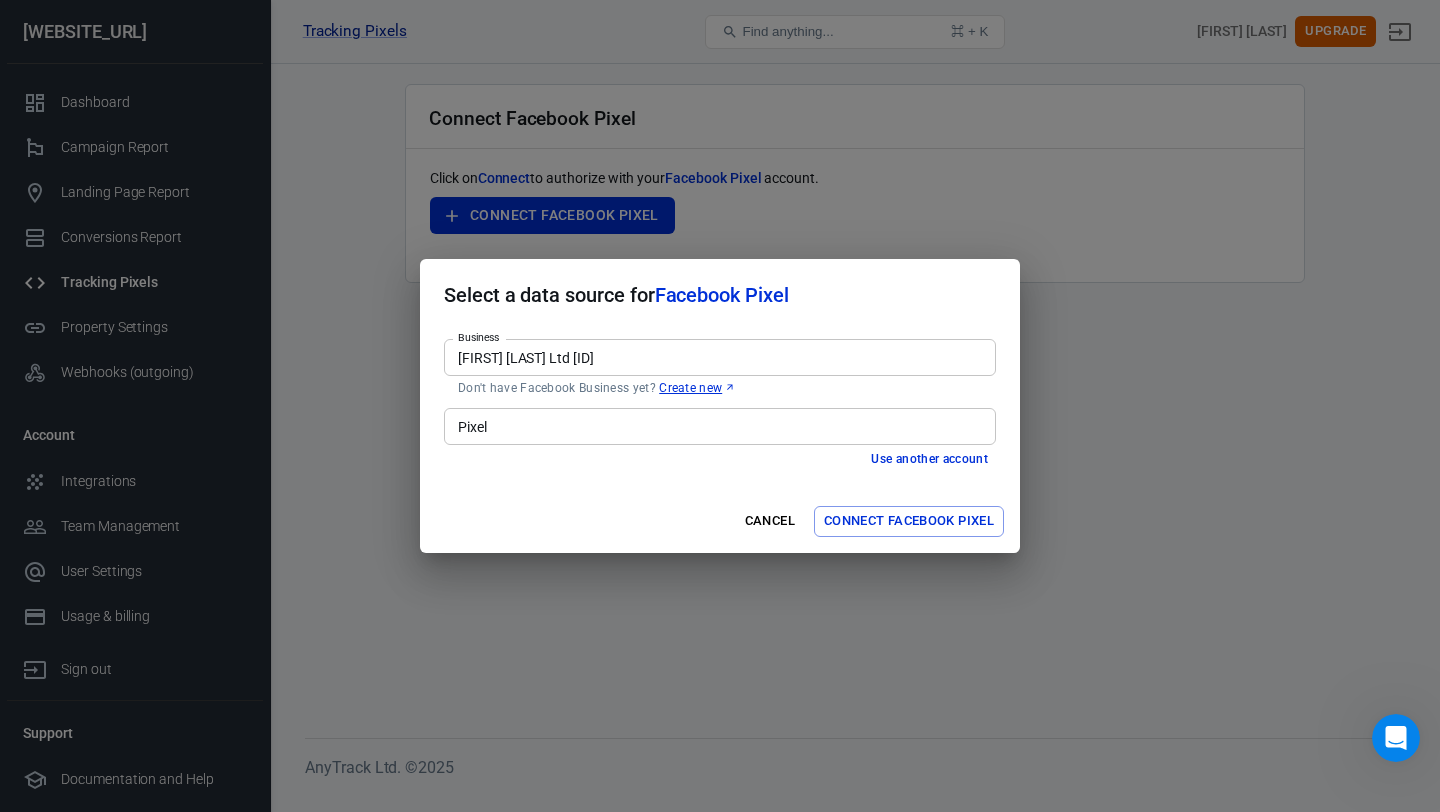 click on "Pixel" at bounding box center (718, 426) 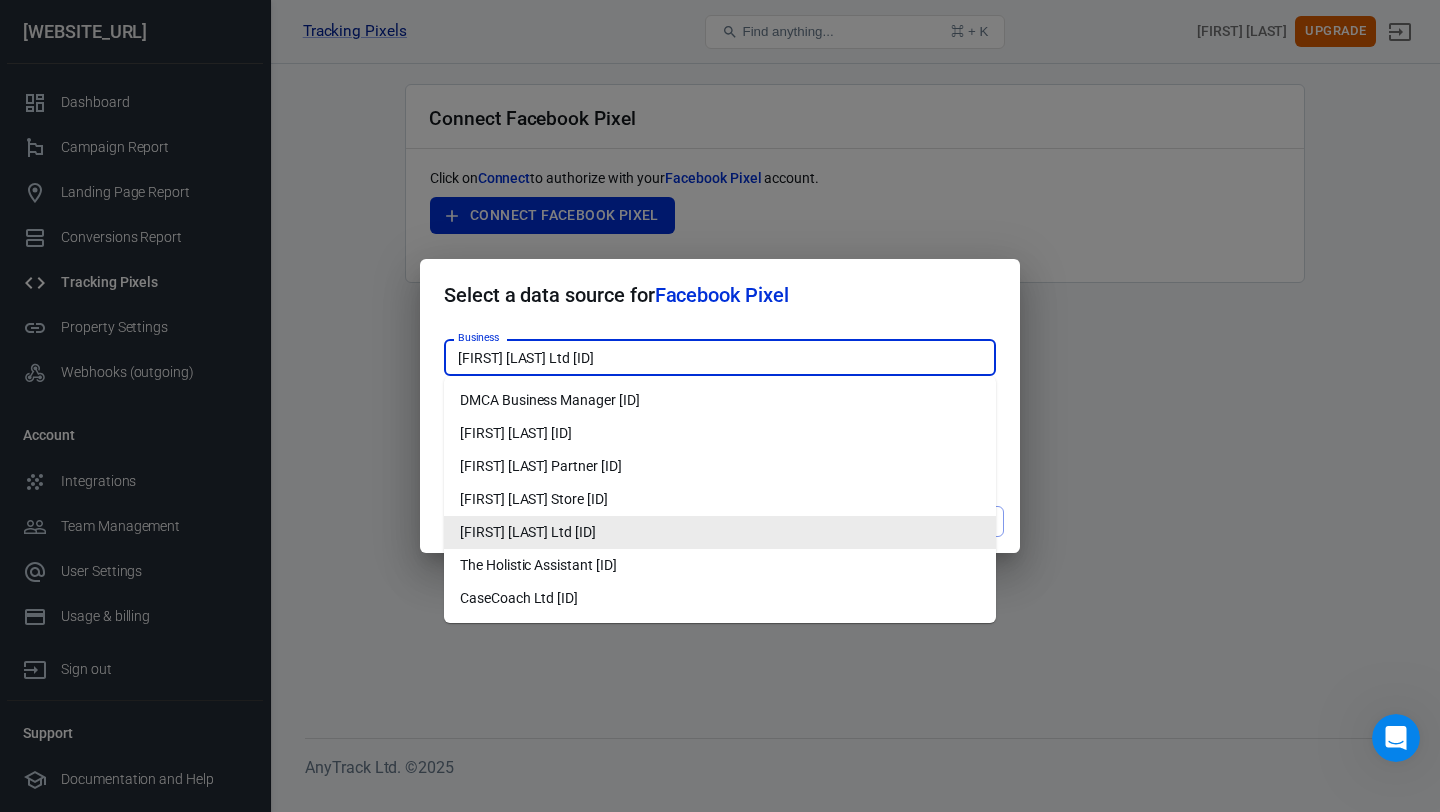 click on "[FIRST] [LAST] Ltd [ID]" at bounding box center (718, 357) 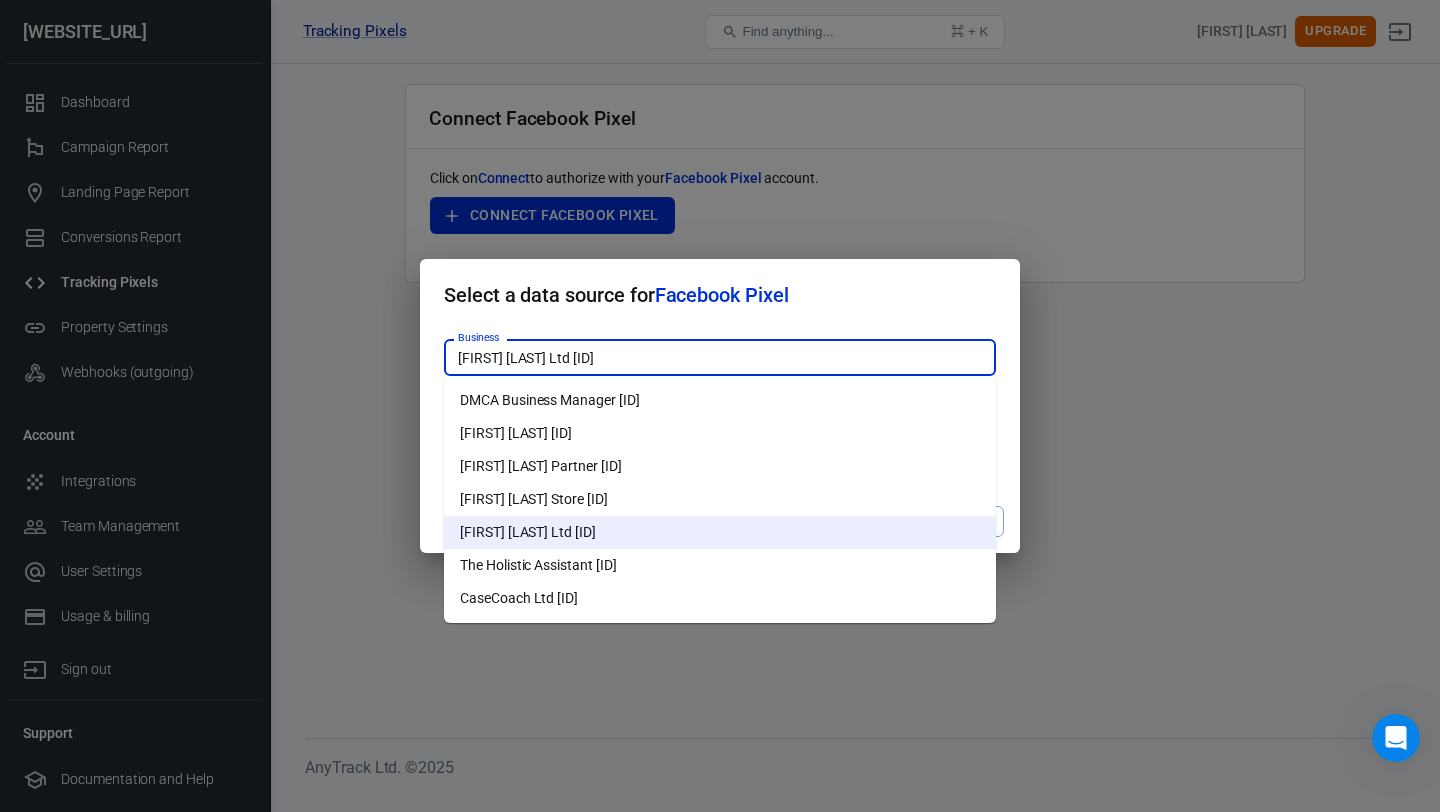 click on "[FIRST] [LAST] Partner [ID]" at bounding box center (720, 466) 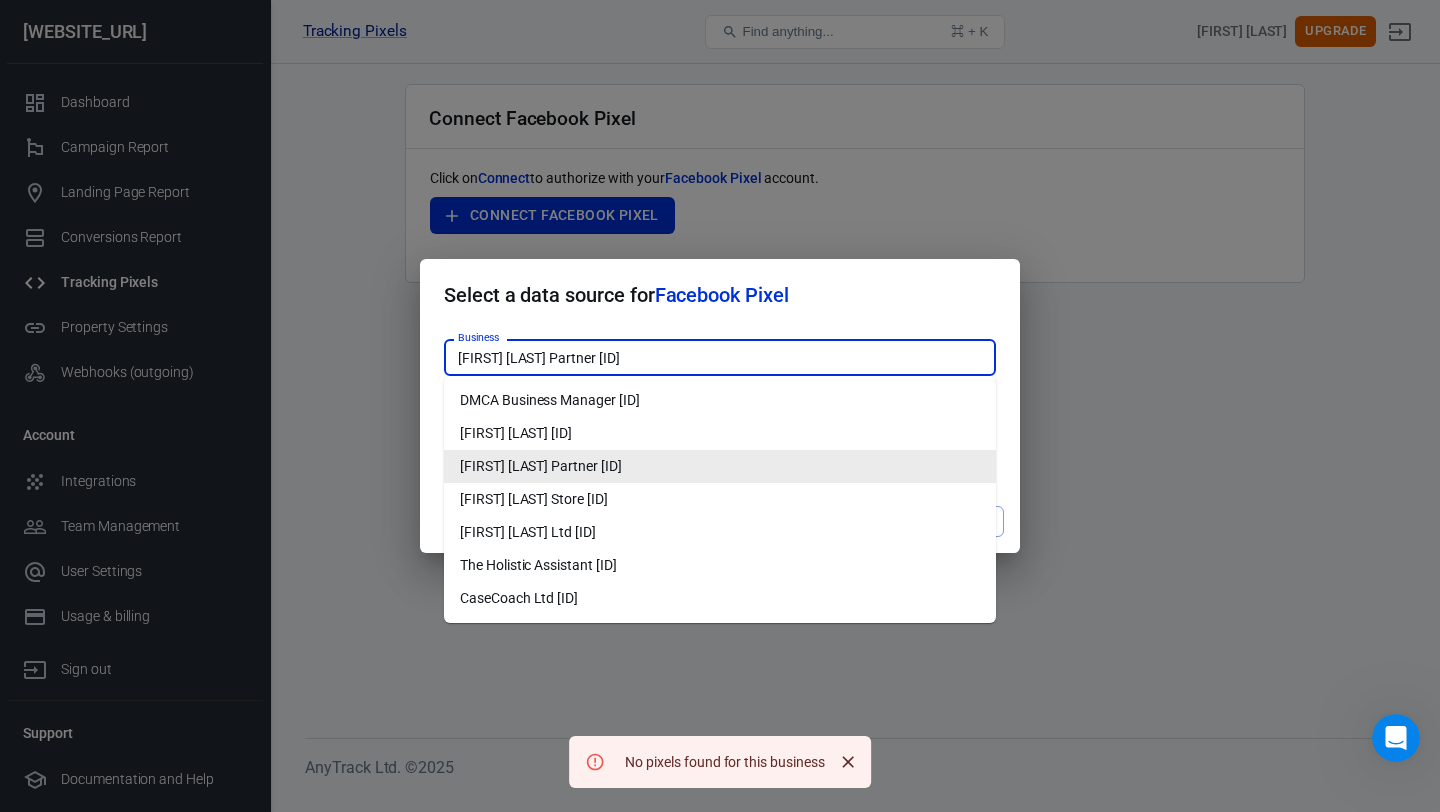 click on "[FIRST] [LAST] Partner [ID]" at bounding box center (718, 357) 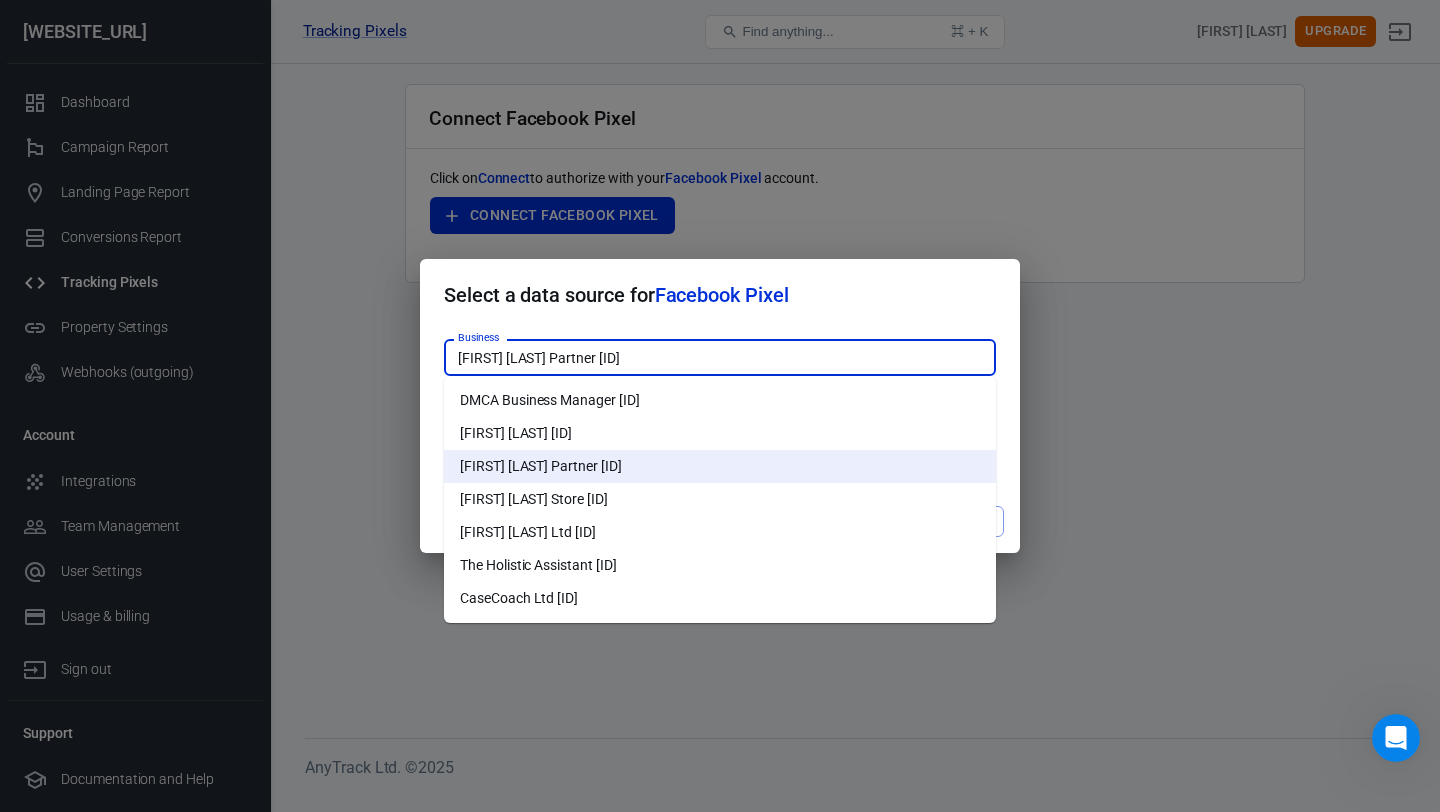 click on "DMCA Business Manager [ID]" at bounding box center (720, 400) 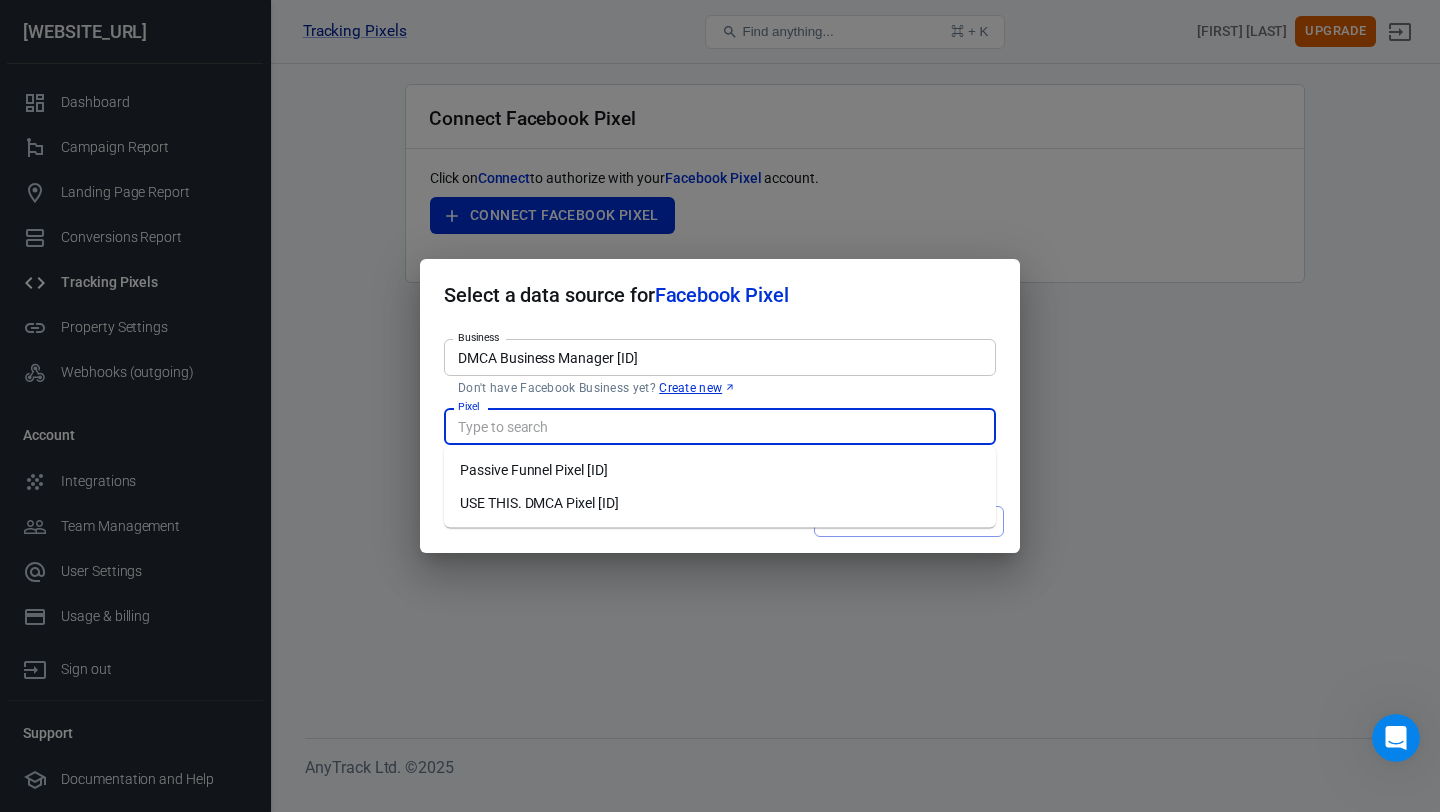 click on "Pixel" at bounding box center (718, 426) 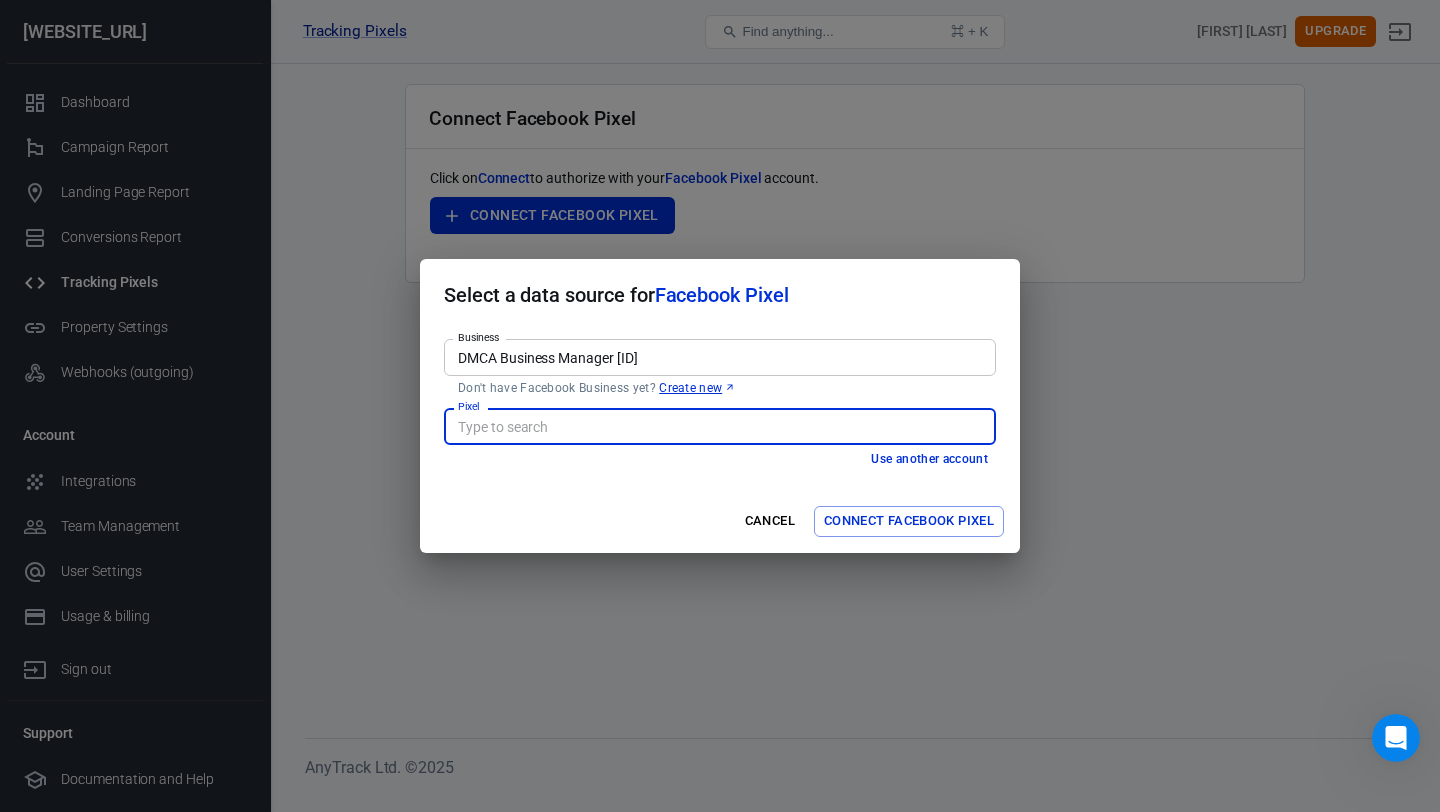 click on "Pixel" at bounding box center (718, 426) 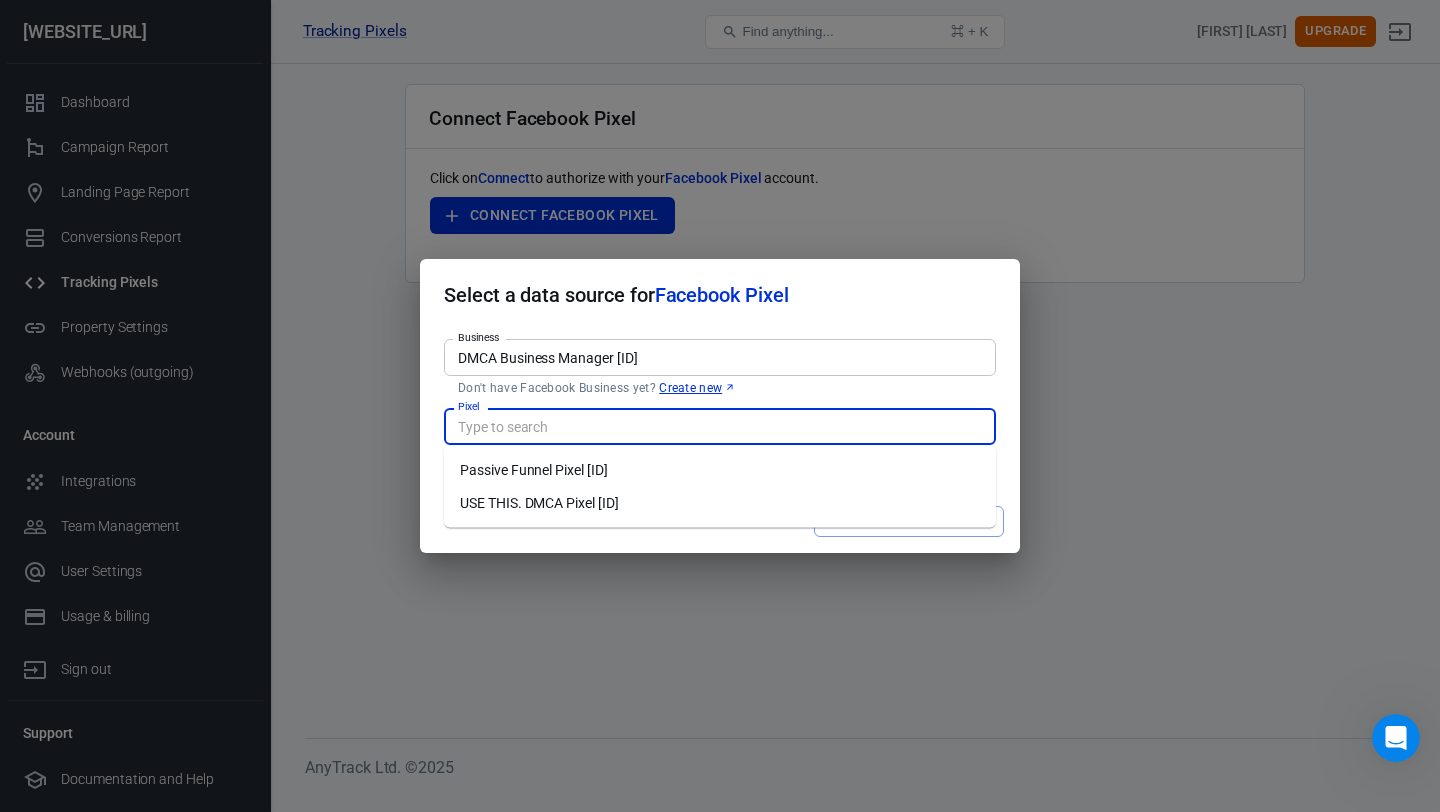 click on "DMCA Business Manager [ID]" at bounding box center (718, 357) 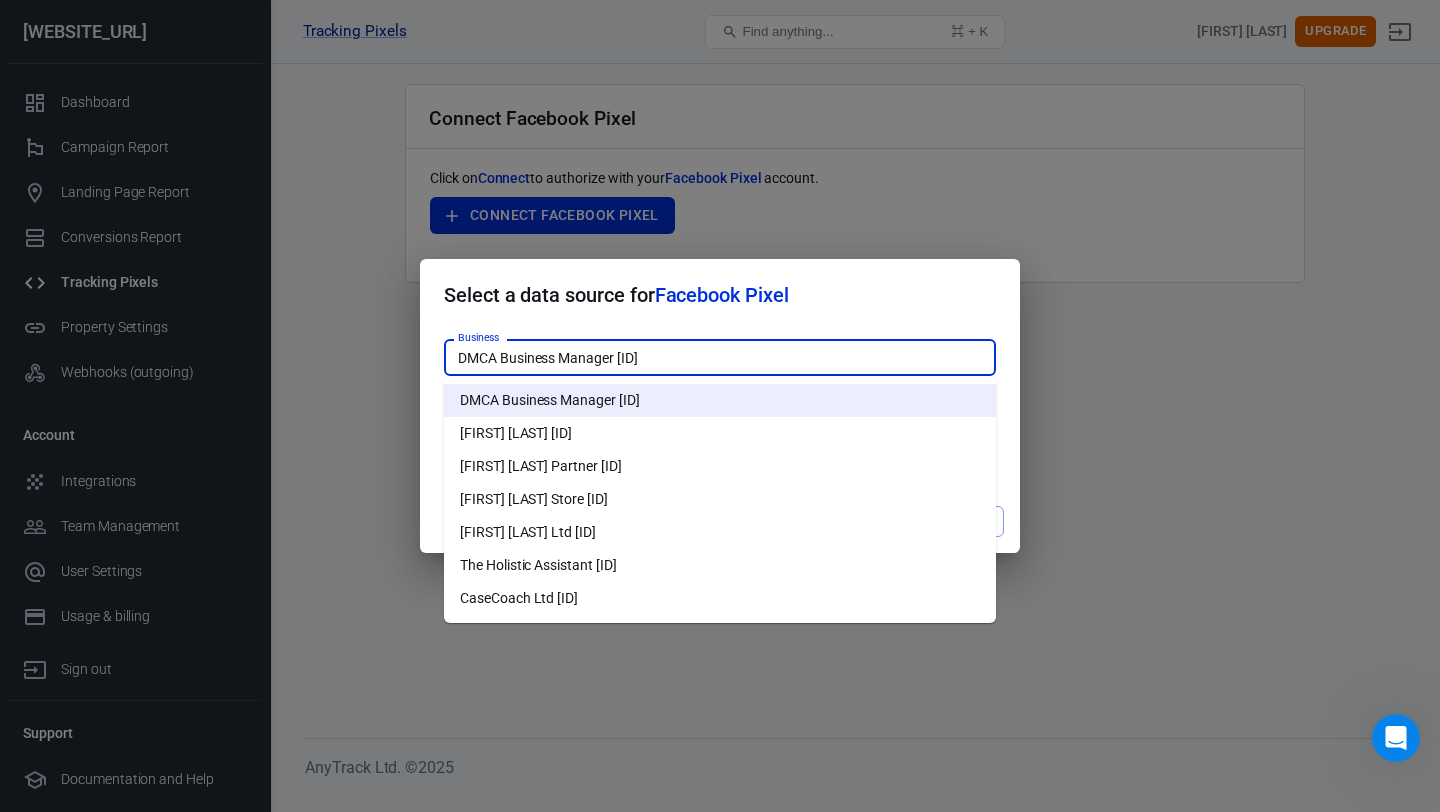 click on "[FIRST] [LAST] [ID]" at bounding box center (720, 433) 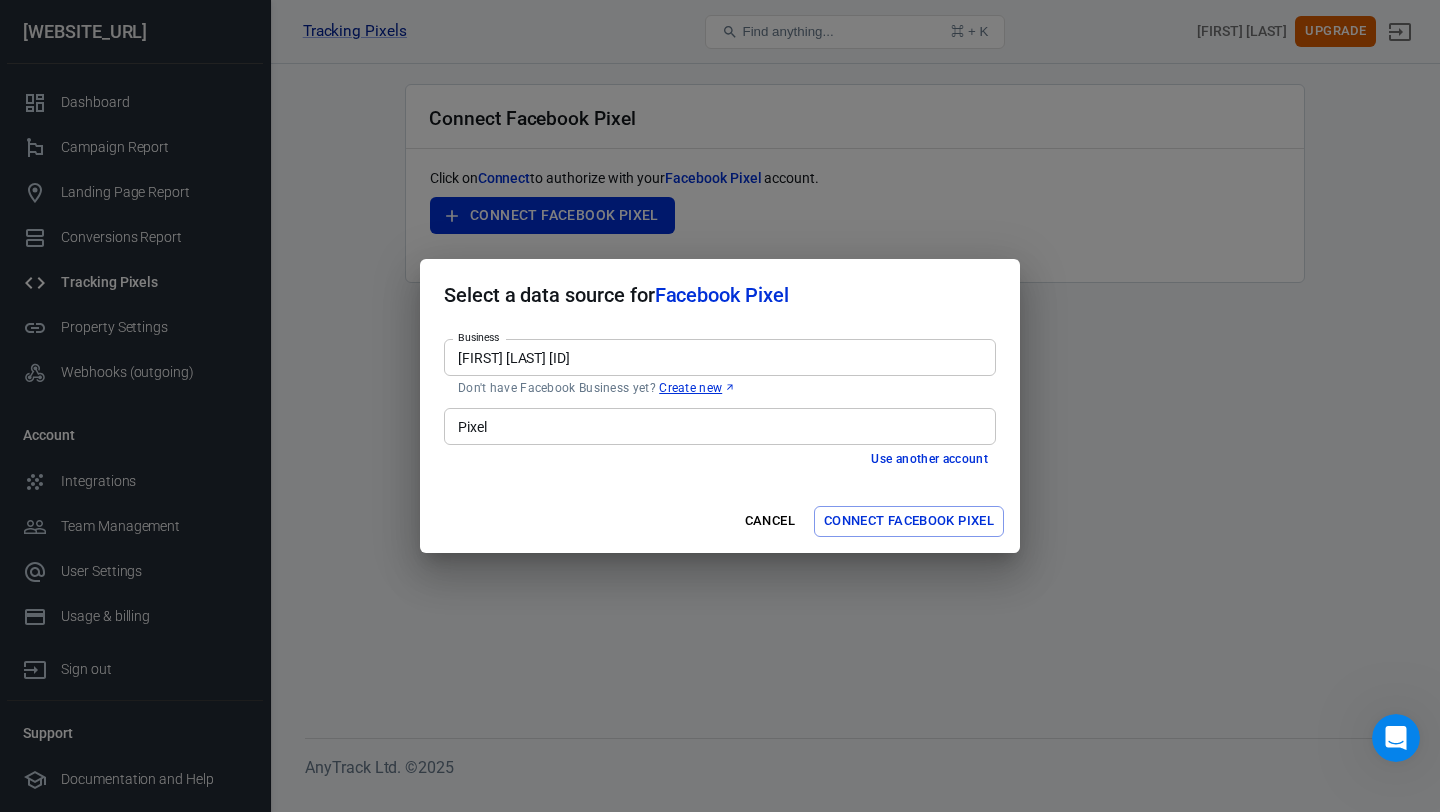 click on "Pixel" at bounding box center (718, 426) 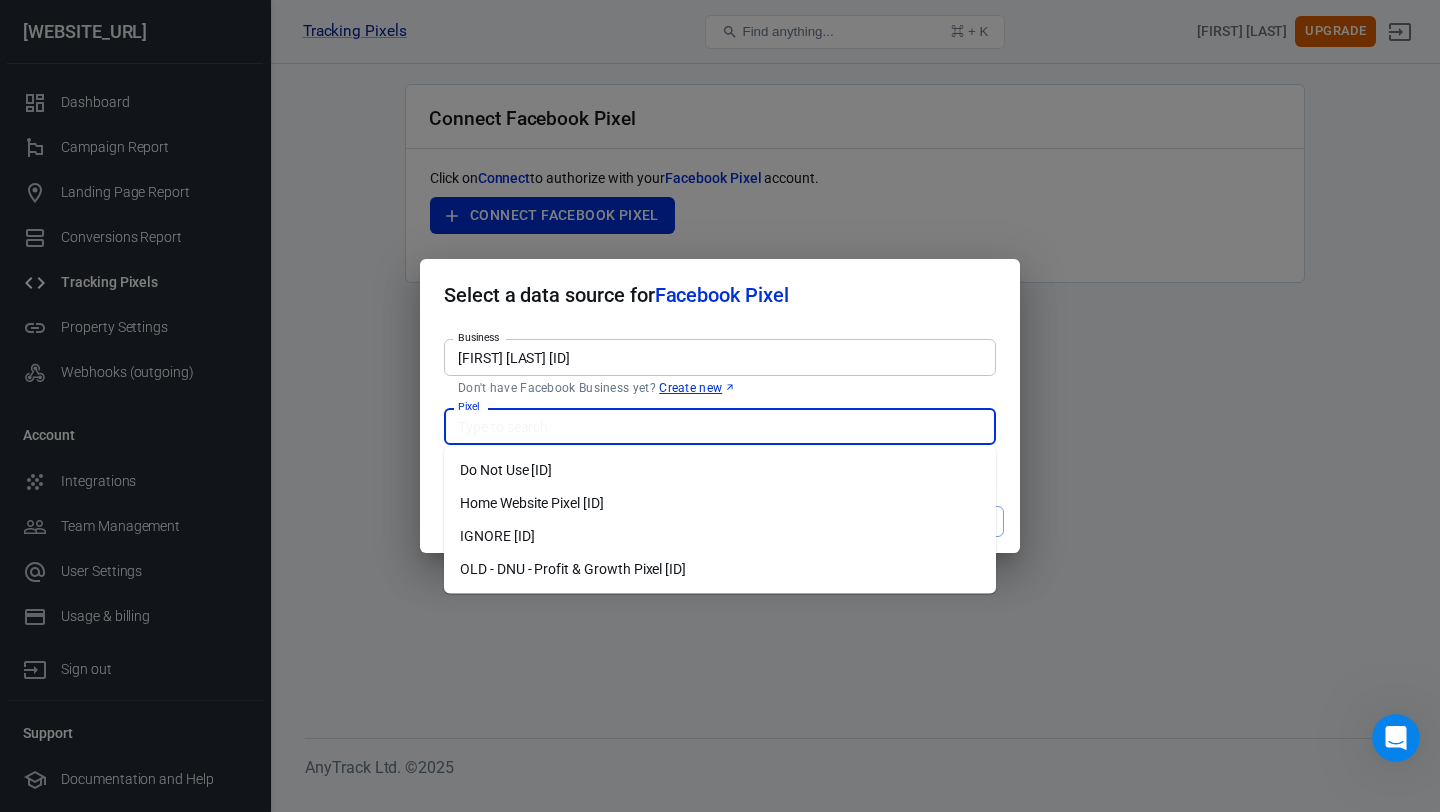 click on "[FIRST] [LAST] [ID] Business" at bounding box center [720, 357] 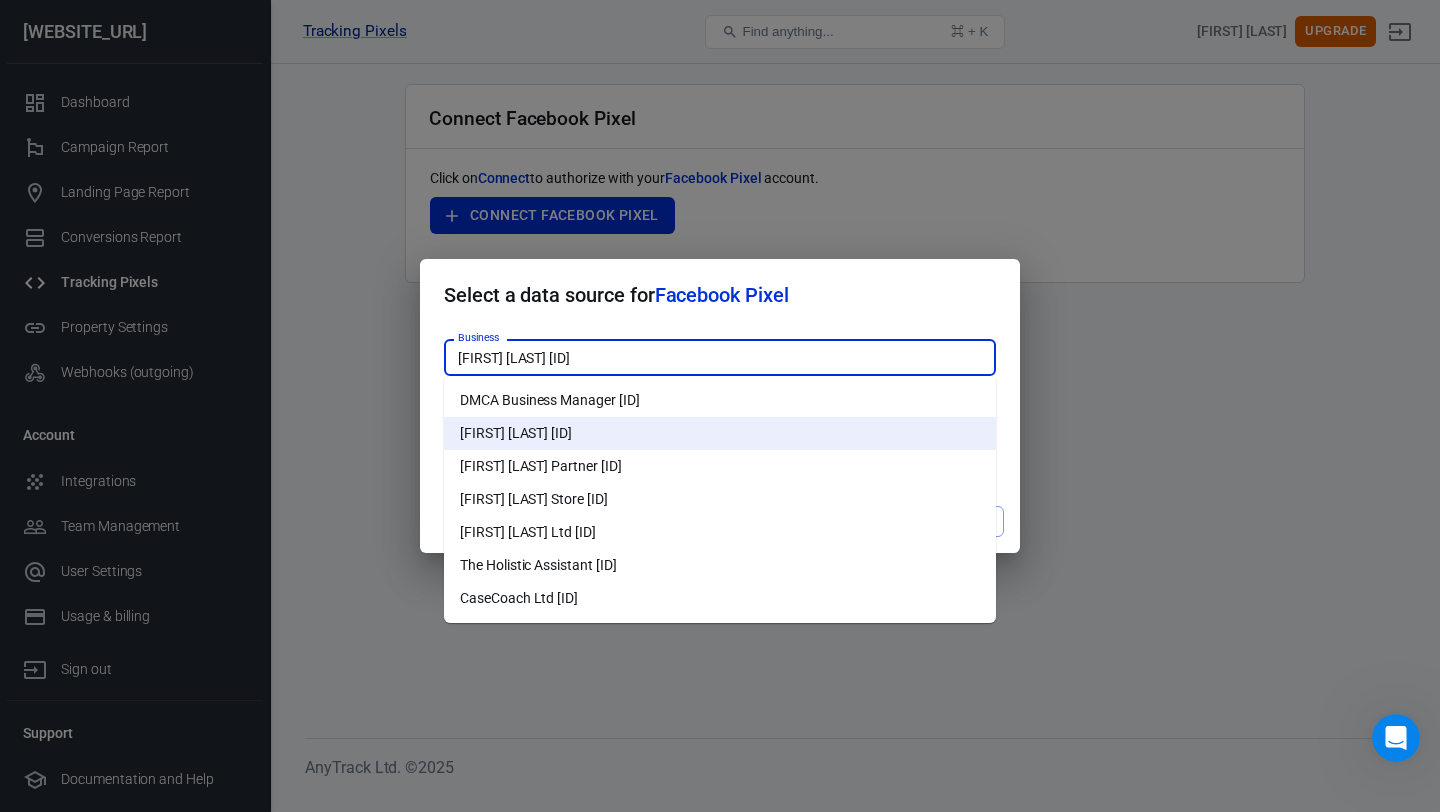 click on "CaseCoach Ltd [ID]" at bounding box center (720, 598) 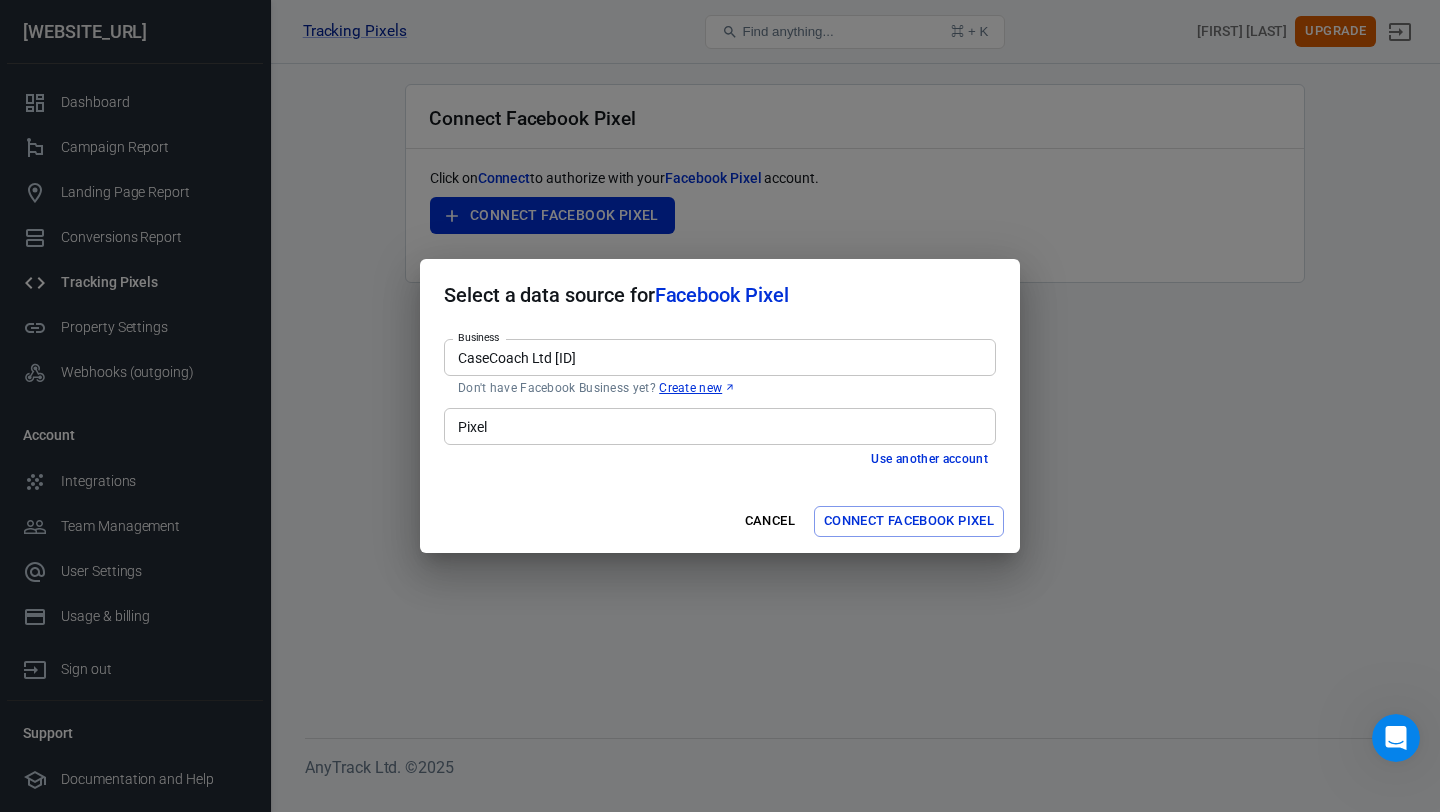 click on "Pixel" at bounding box center [718, 426] 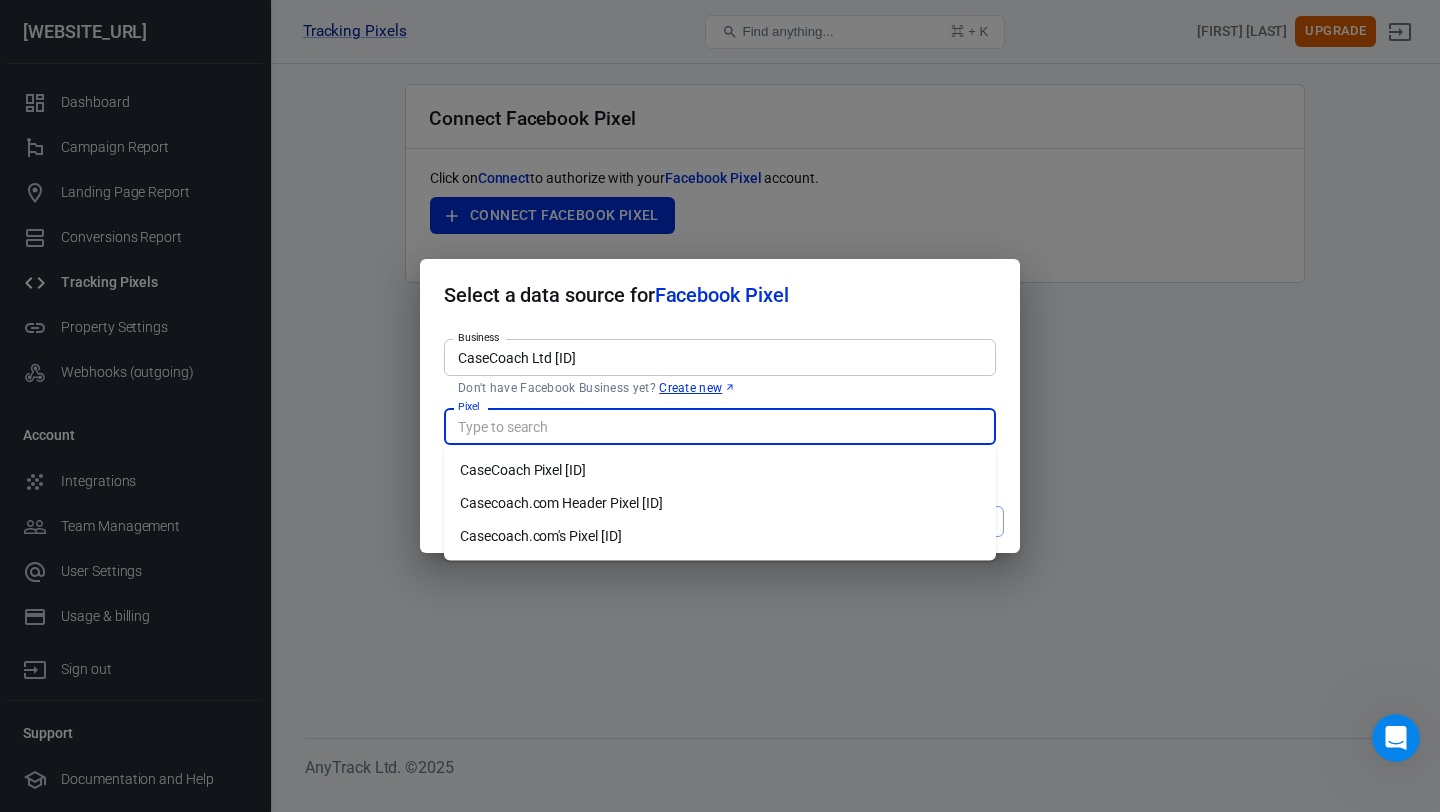 click on "CaseCoach Ltd [ID]" at bounding box center (718, 357) 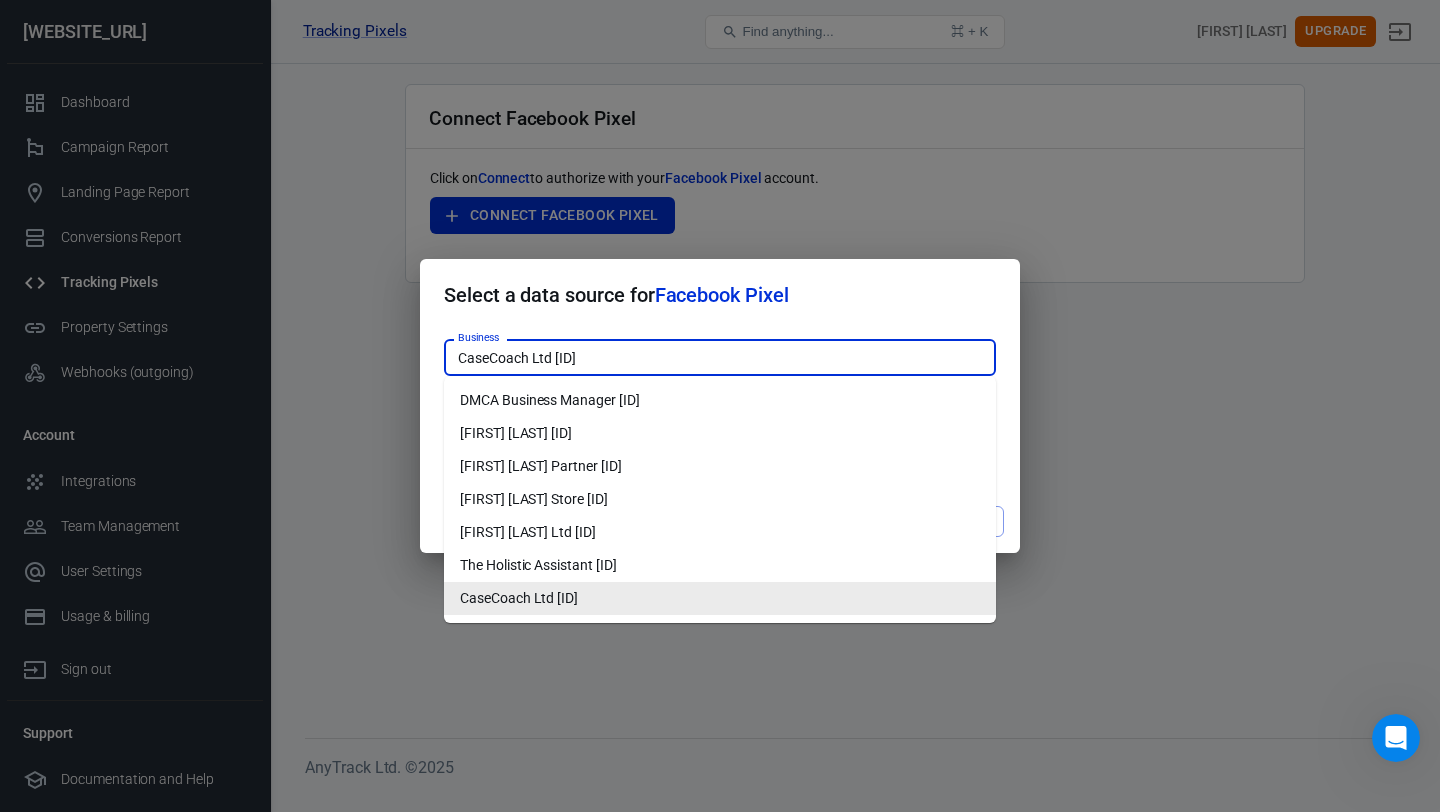click on "CaseCoach Ltd [ID]" at bounding box center [718, 357] 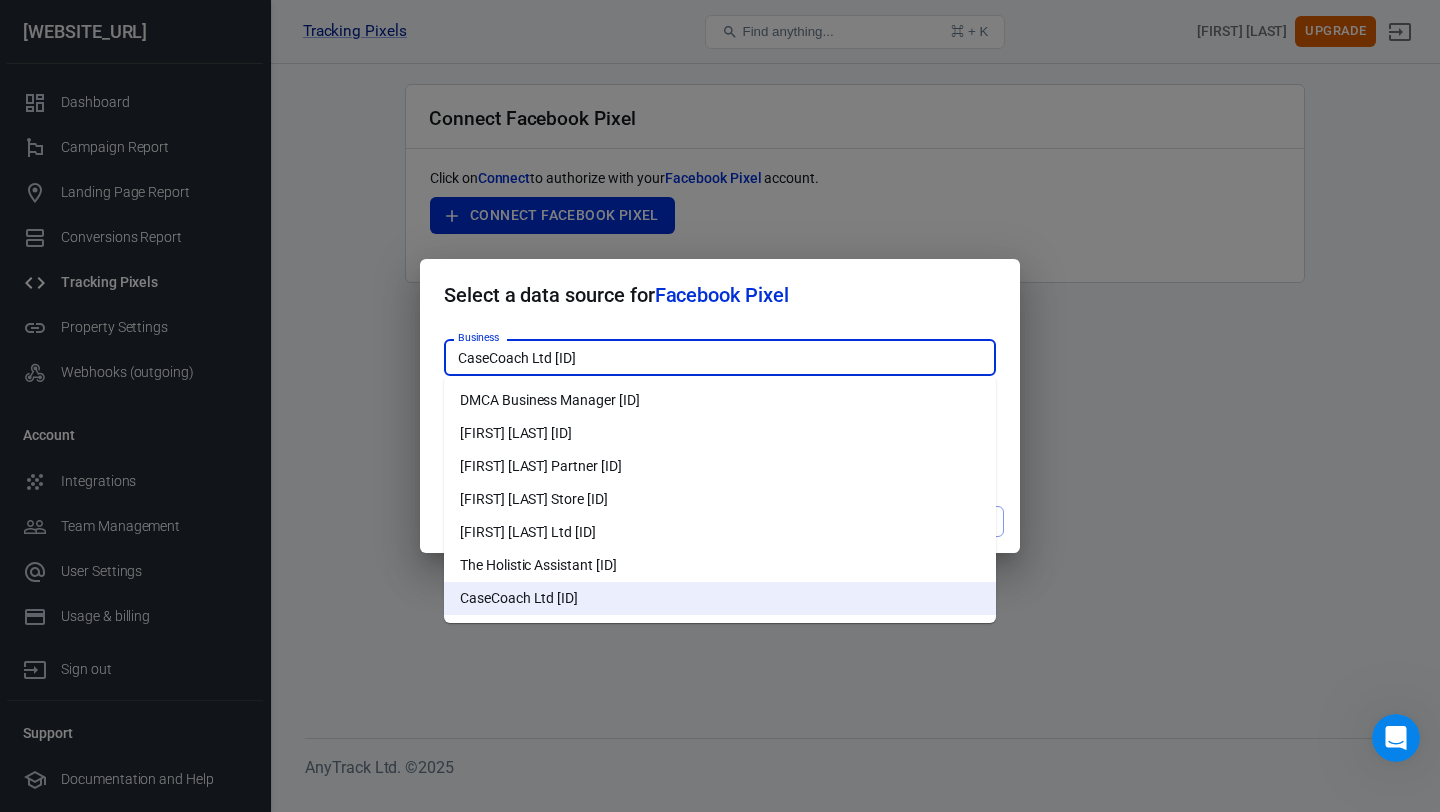 click on "Business CaseCoach Ltd [ID] Business Don't have Facebook Business yet?   Create new   Pixel Pixel Use another account" at bounding box center (720, 410) 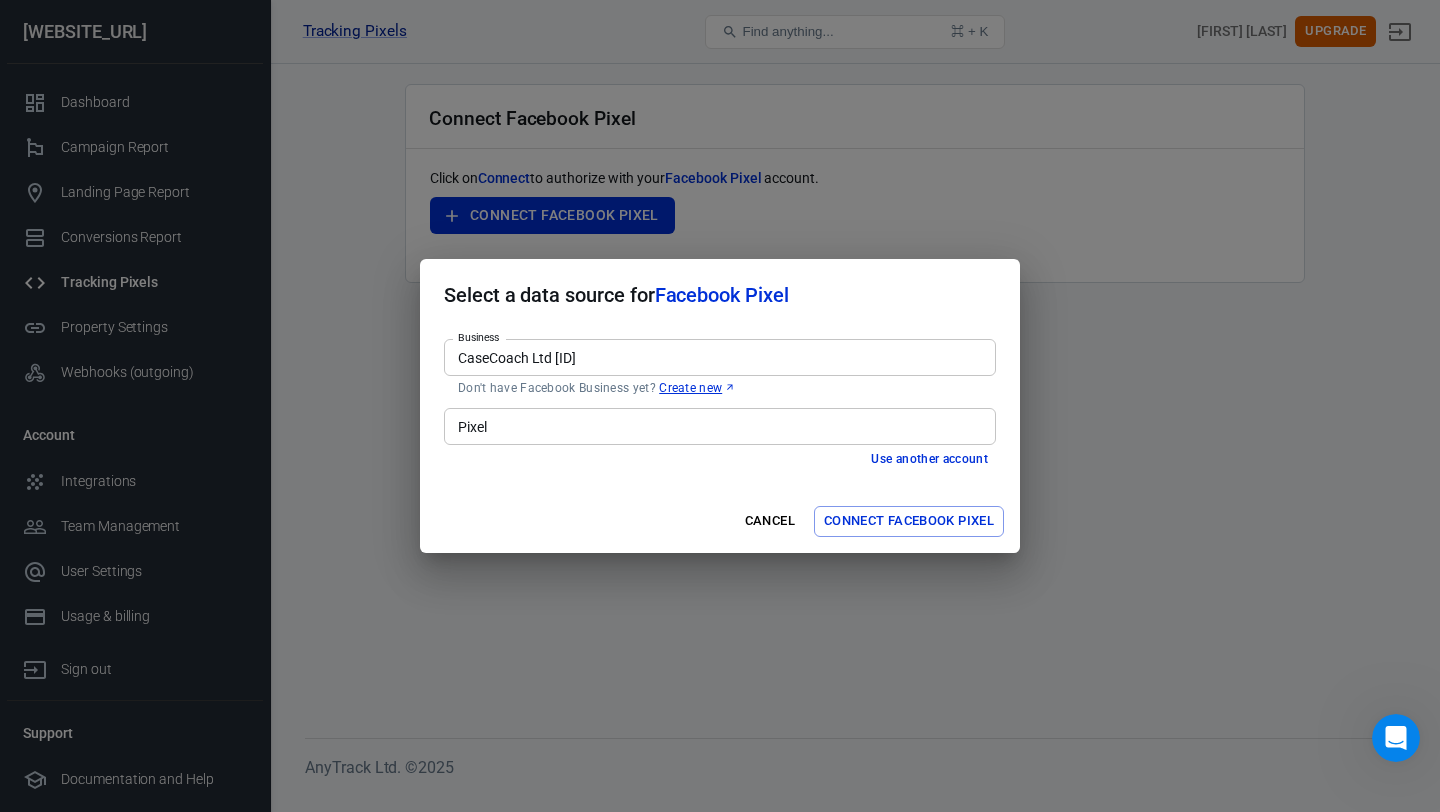 click on "CaseCoach Ltd [ID]" at bounding box center [718, 357] 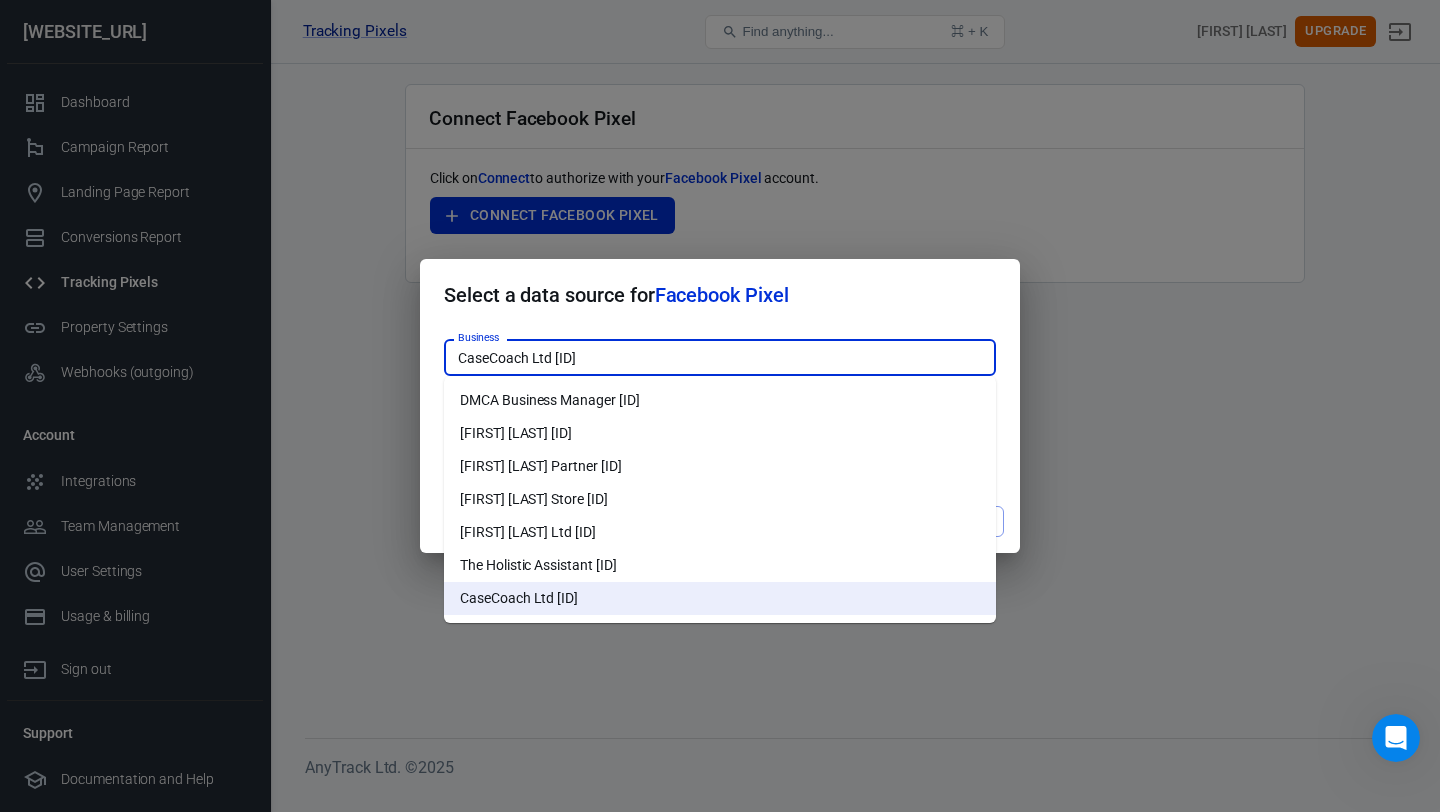 click on "The Holistic Assistant [ID]" at bounding box center [720, 565] 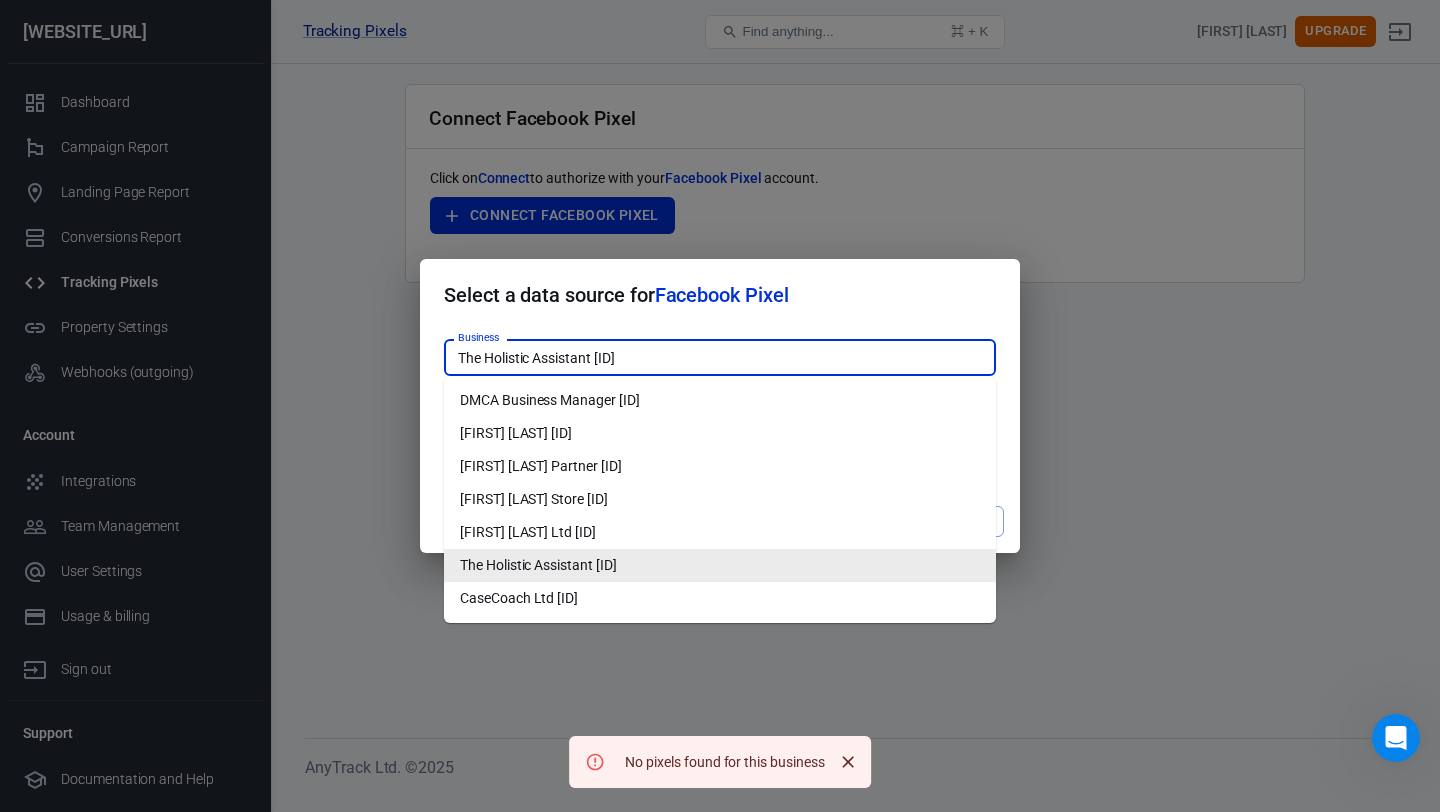 click on "The Holistic Assistant [ID]" at bounding box center (718, 357) 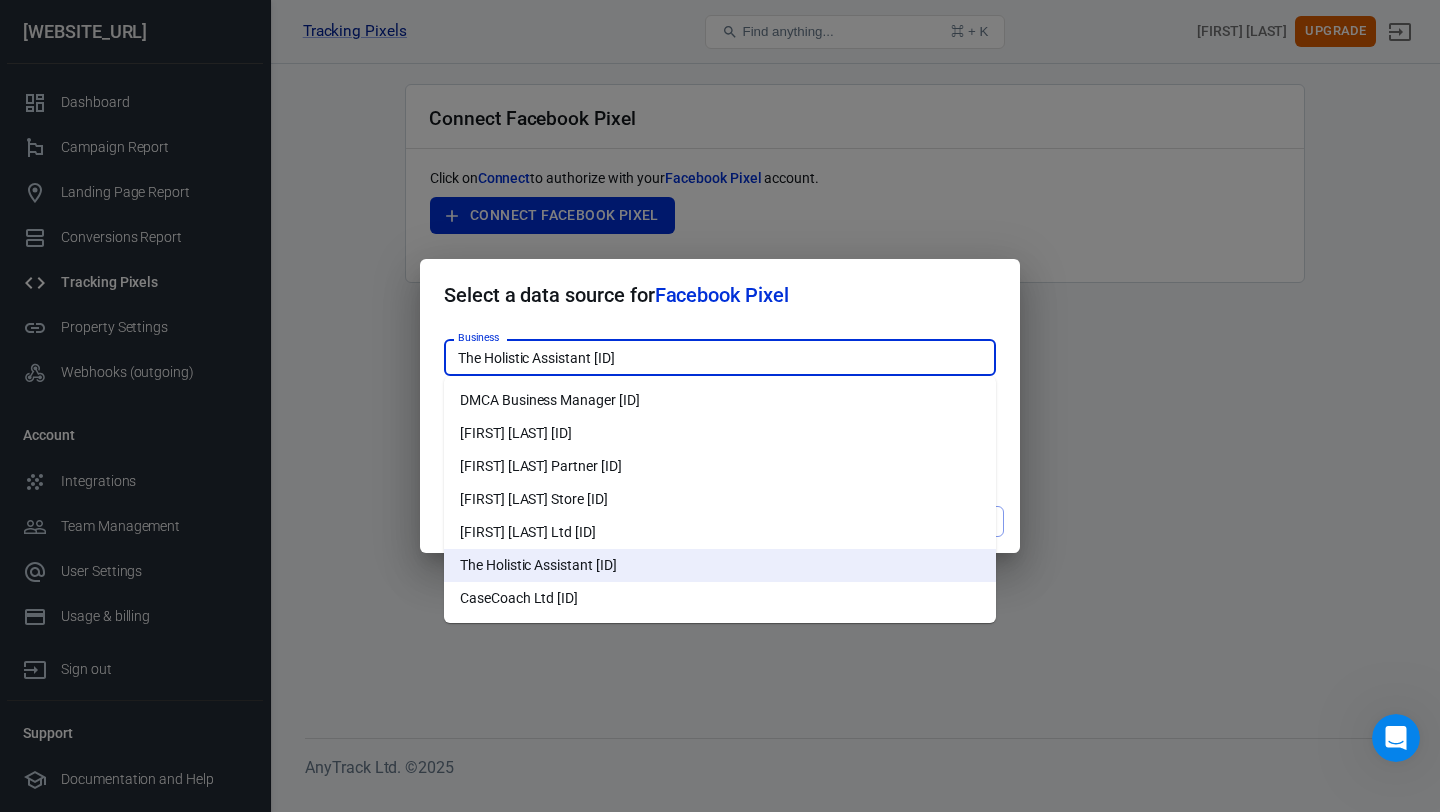 click on "[FIRST] [LAST] Ltd [ID]" at bounding box center (720, 532) 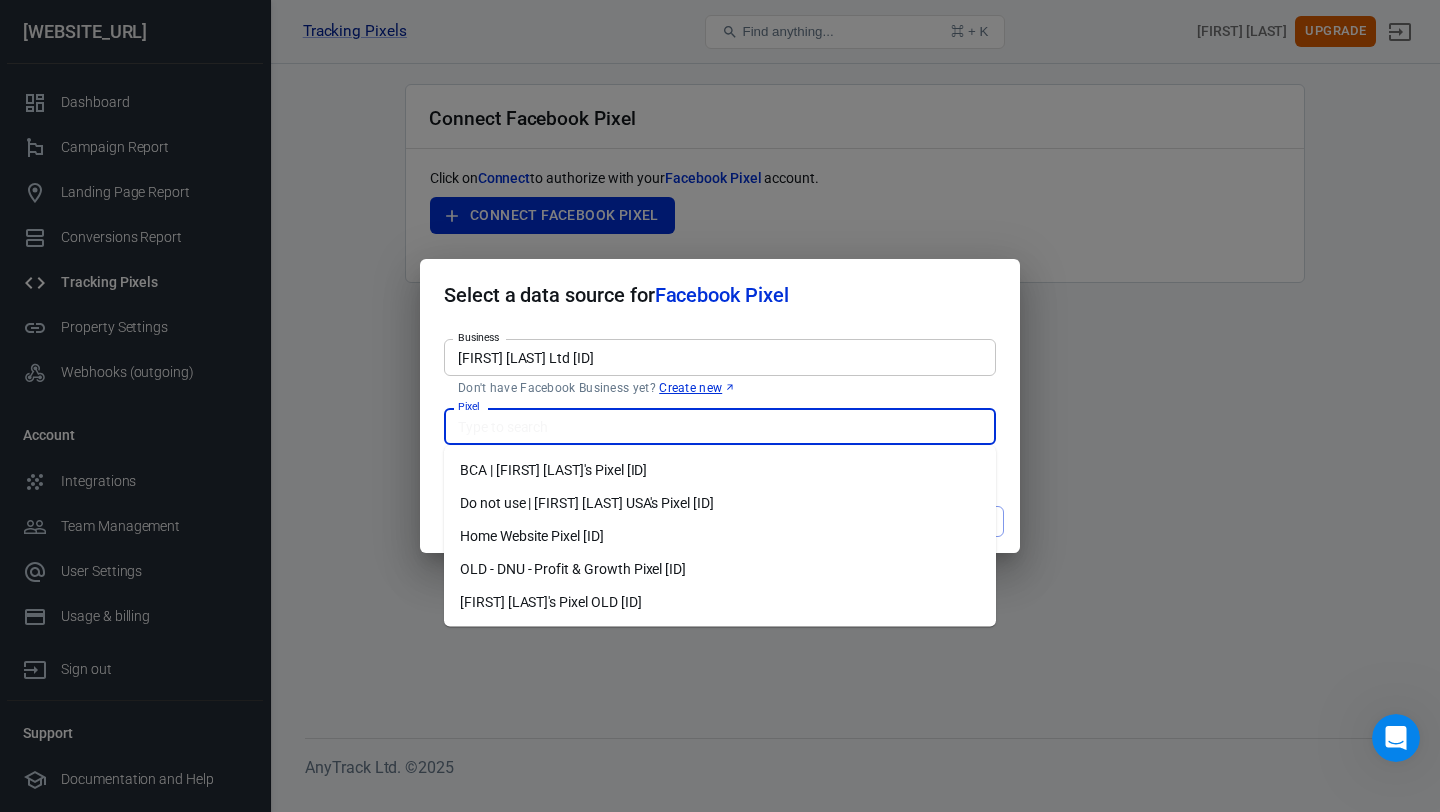 click on "Pixel" at bounding box center [718, 426] 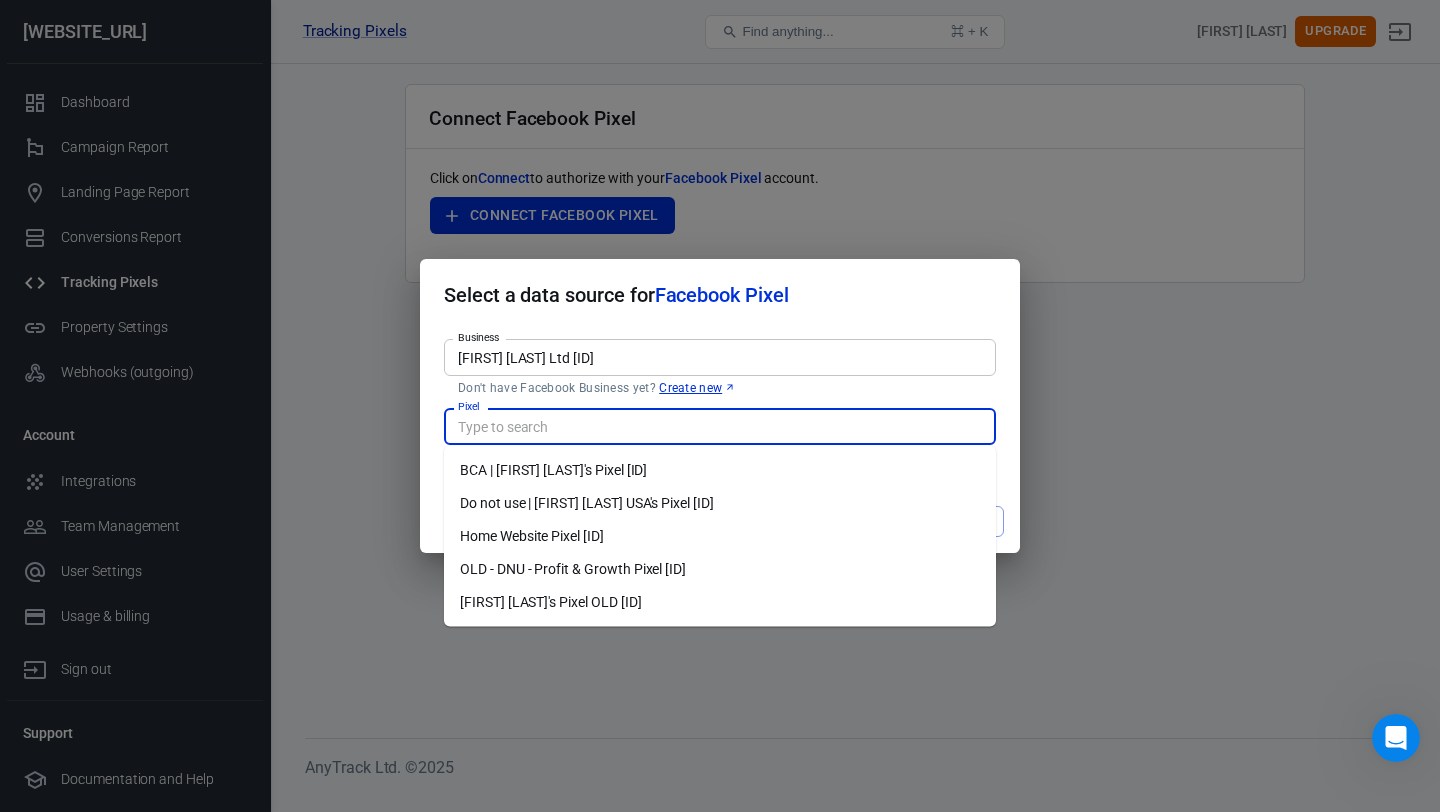 click on "Cancel Connect Facebook Pixel" at bounding box center (720, 521) 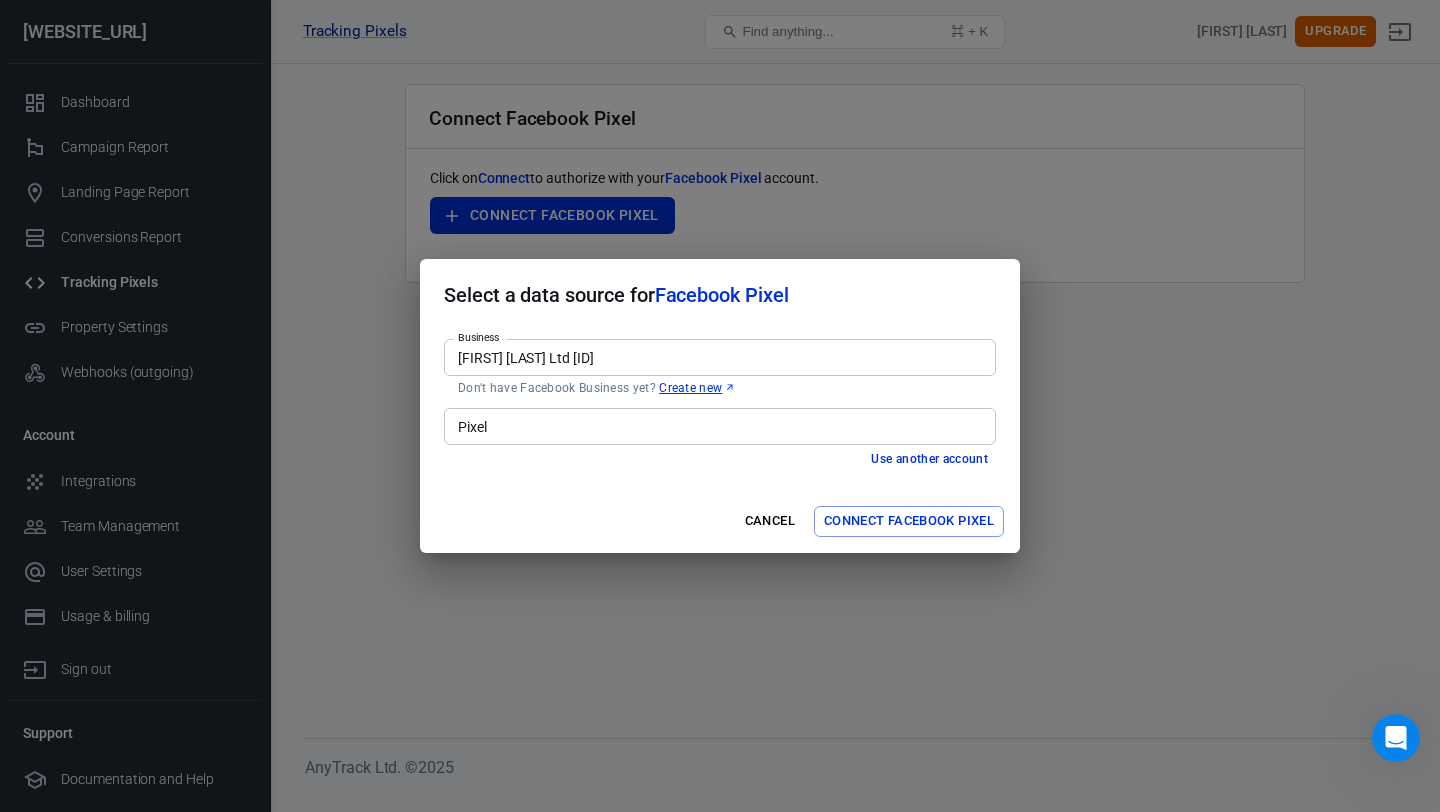 click on "[FIRST] [LAST] Ltd [ID]" at bounding box center [718, 357] 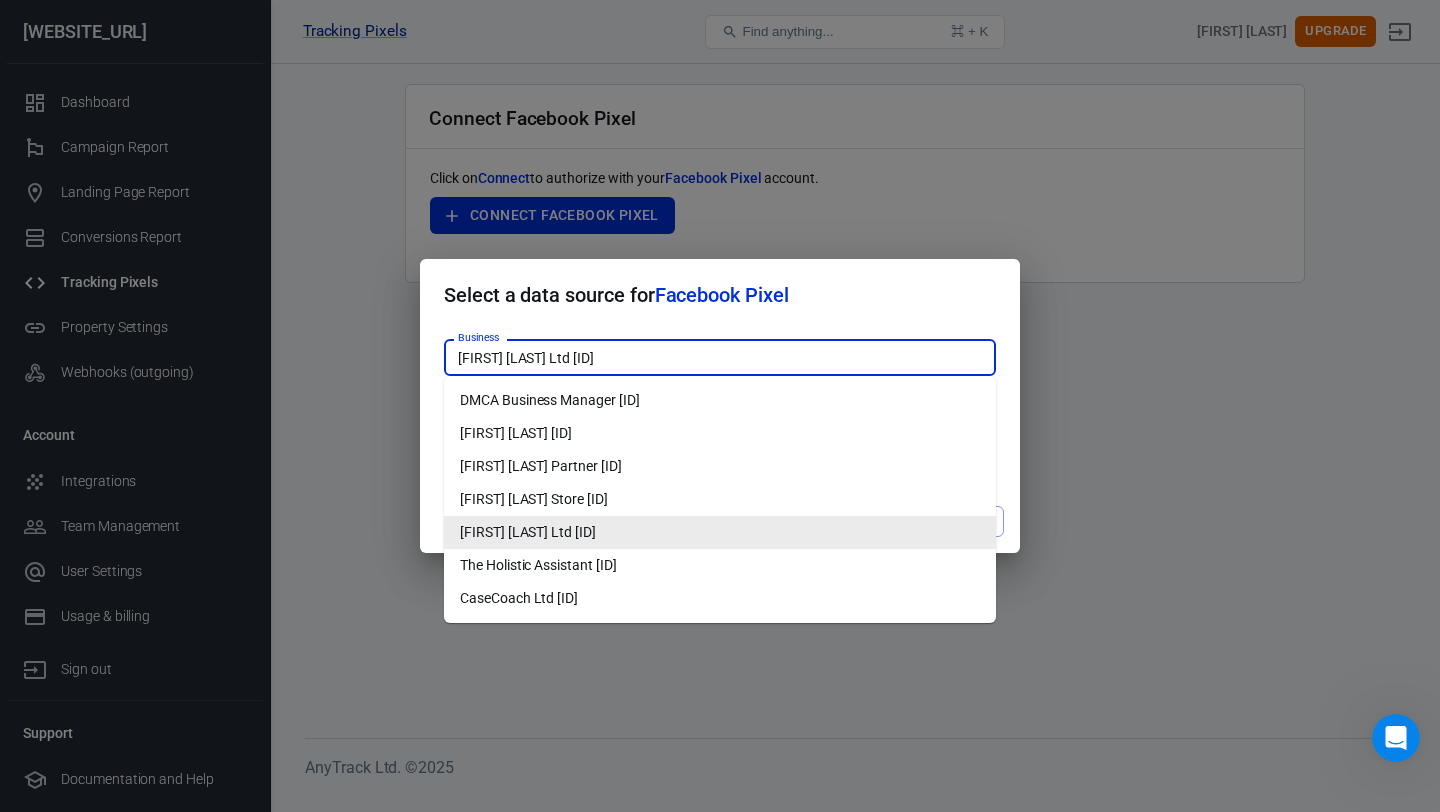 click on "[FIRST] [LAST] Ltd [ID]" at bounding box center (720, 532) 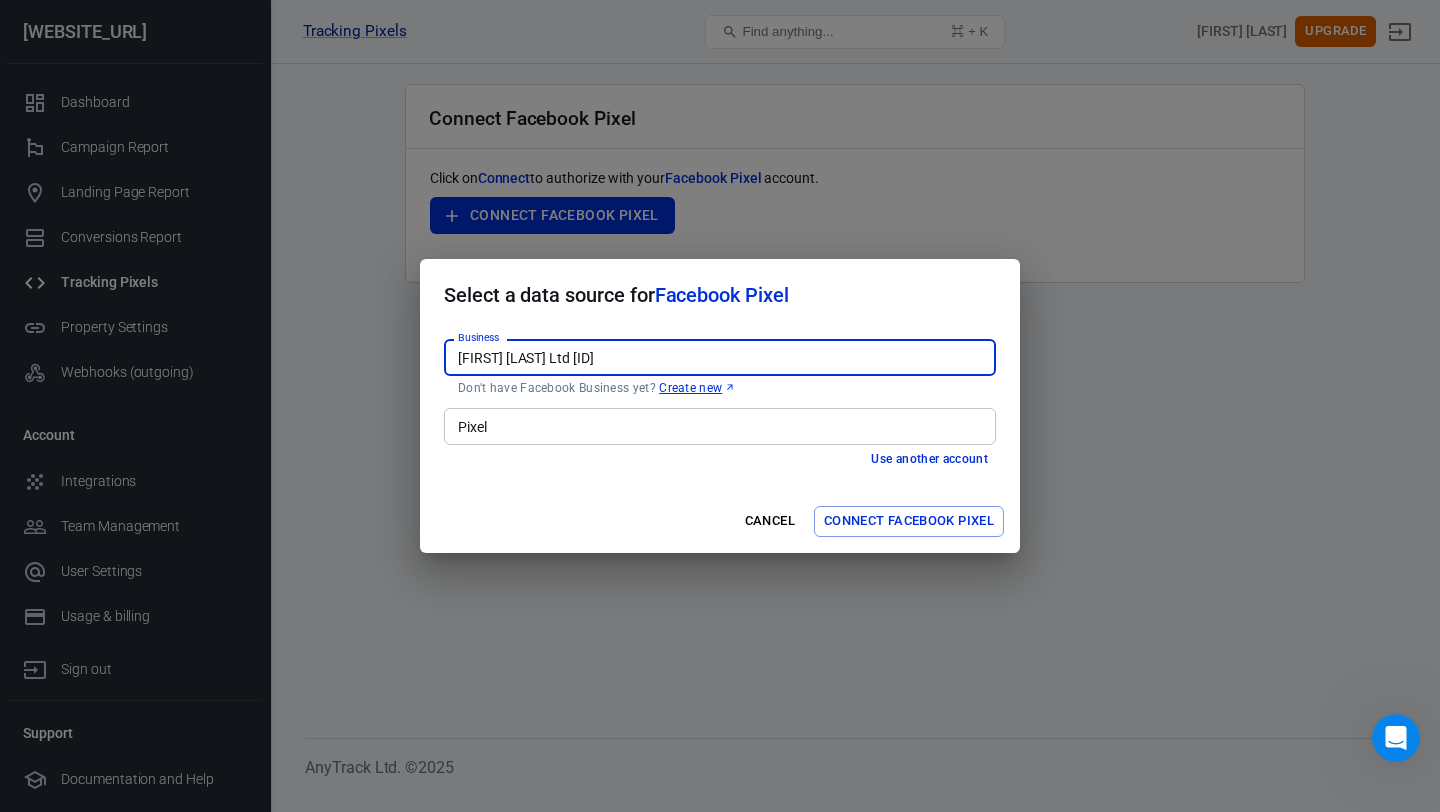 click on "Pixel" at bounding box center (718, 426) 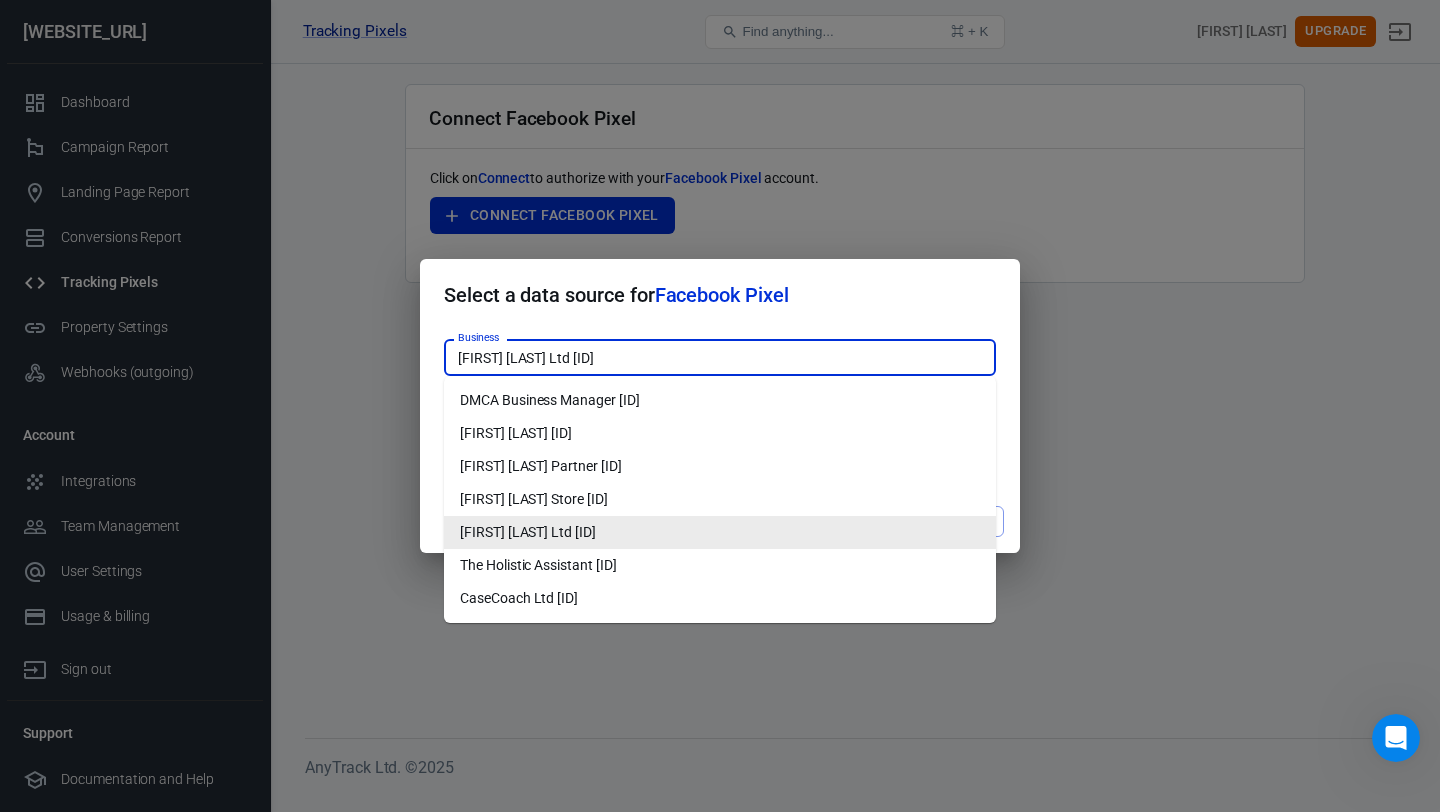 click on "[FIRST] [LAST] Ltd [ID]" at bounding box center [718, 357] 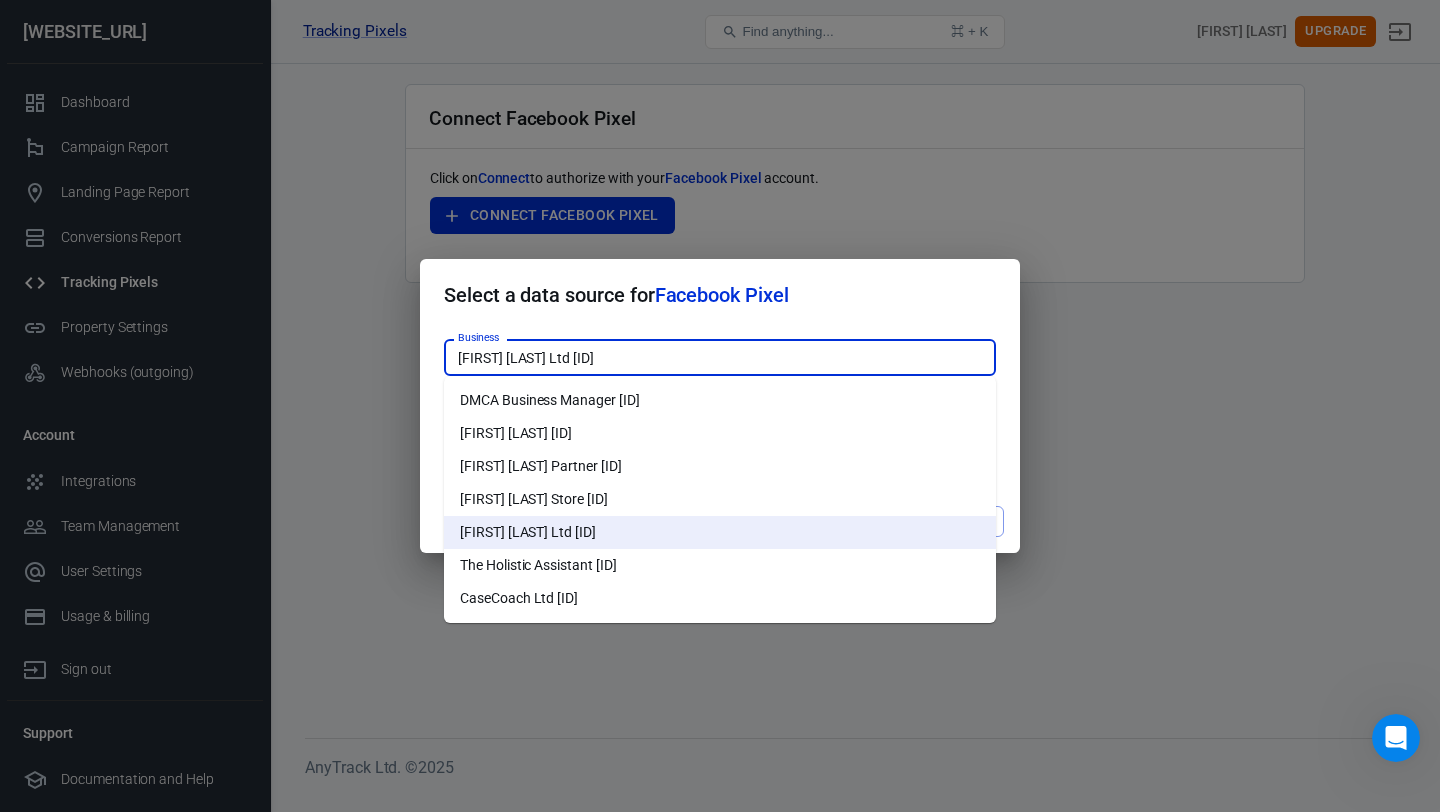 click on "The Holistic Assistant [ID]" at bounding box center (720, 565) 